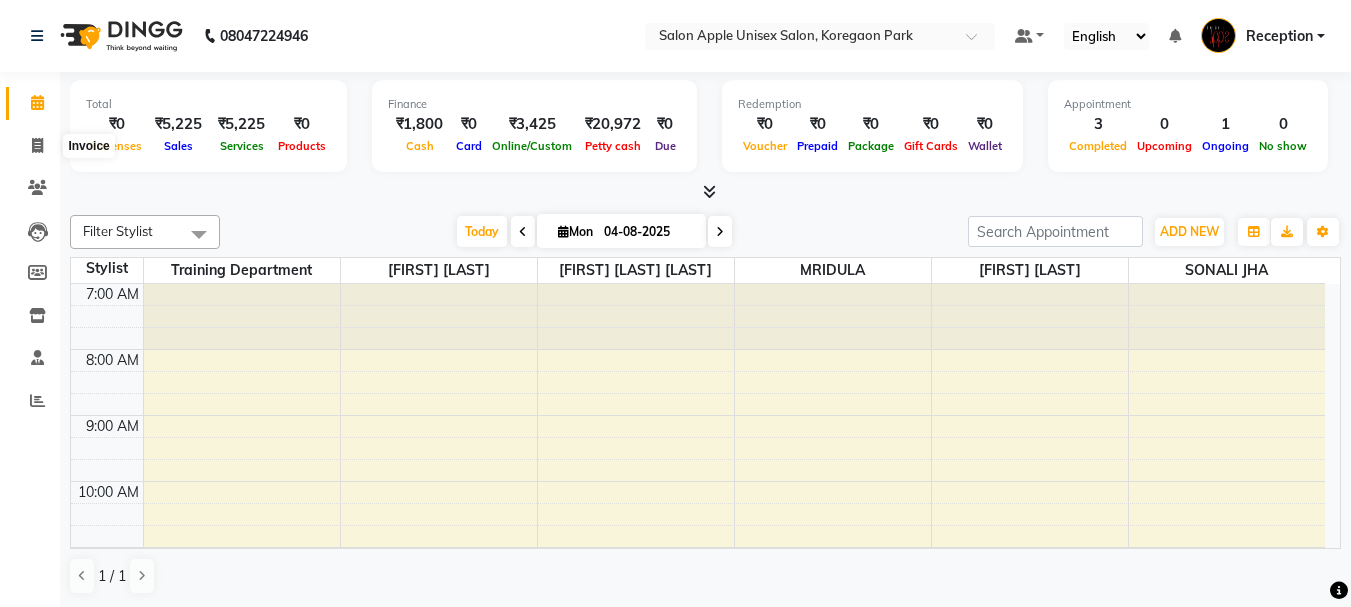 scroll, scrollTop: 0, scrollLeft: 0, axis: both 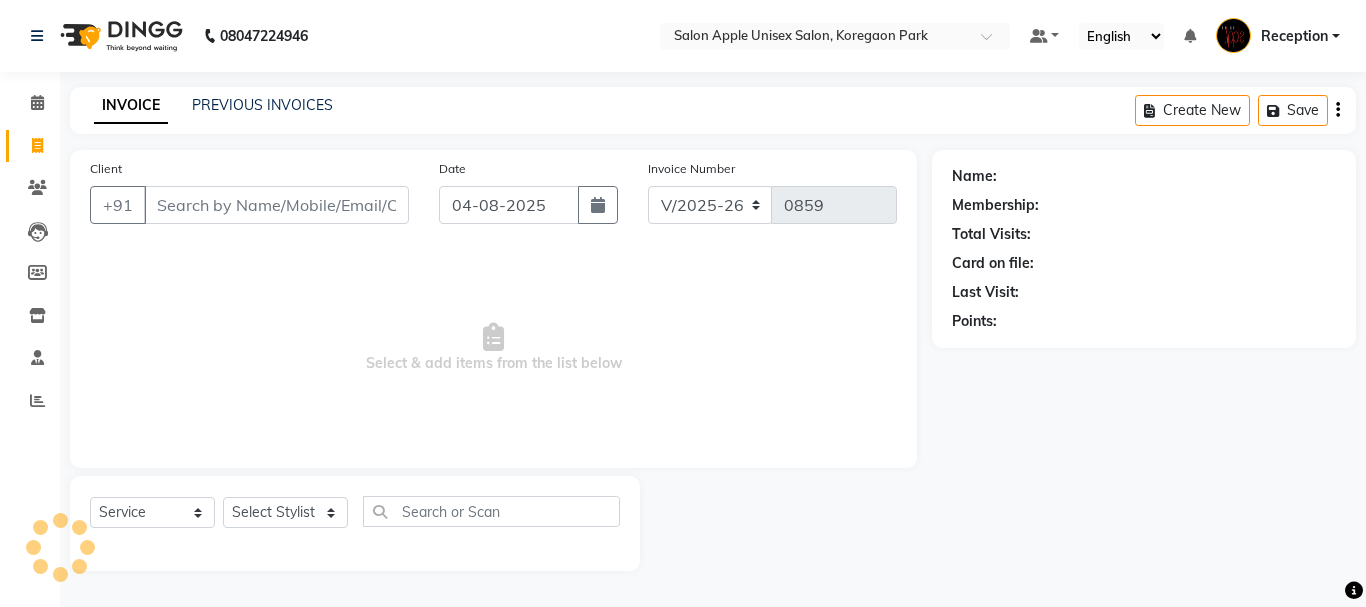 drag, startPoint x: 248, startPoint y: 225, endPoint x: 236, endPoint y: 242, distance: 20.808653 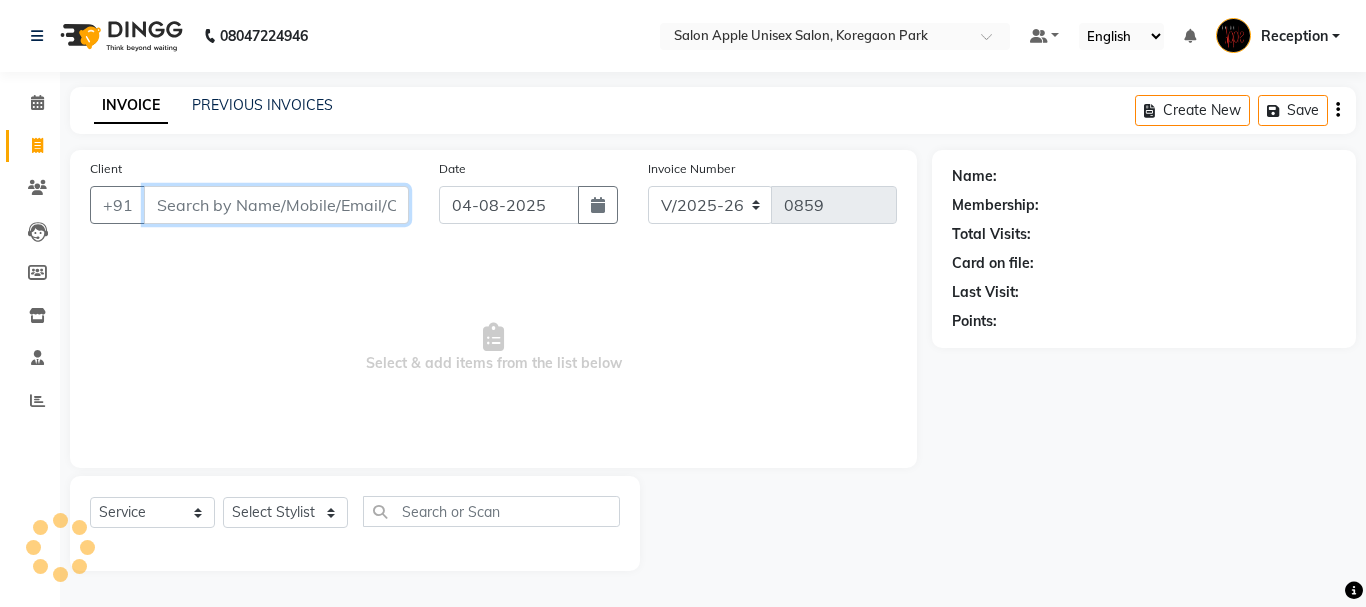 click on "Client" at bounding box center [276, 205] 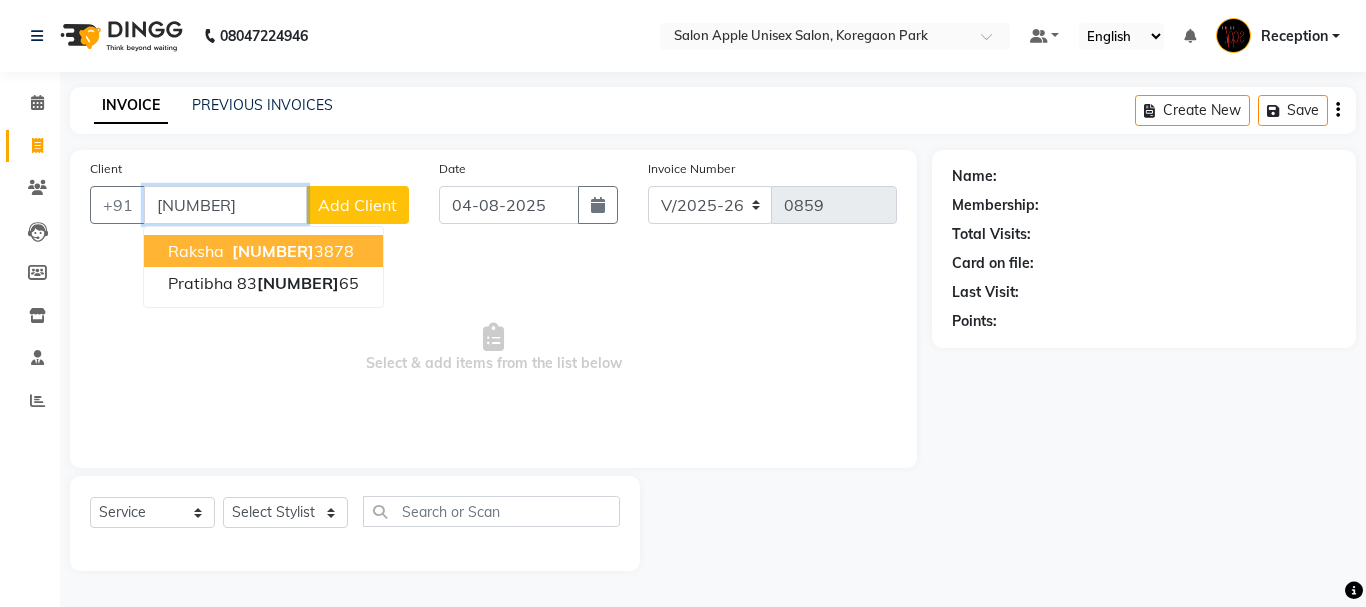 click on "[NUMBER]" at bounding box center (273, 251) 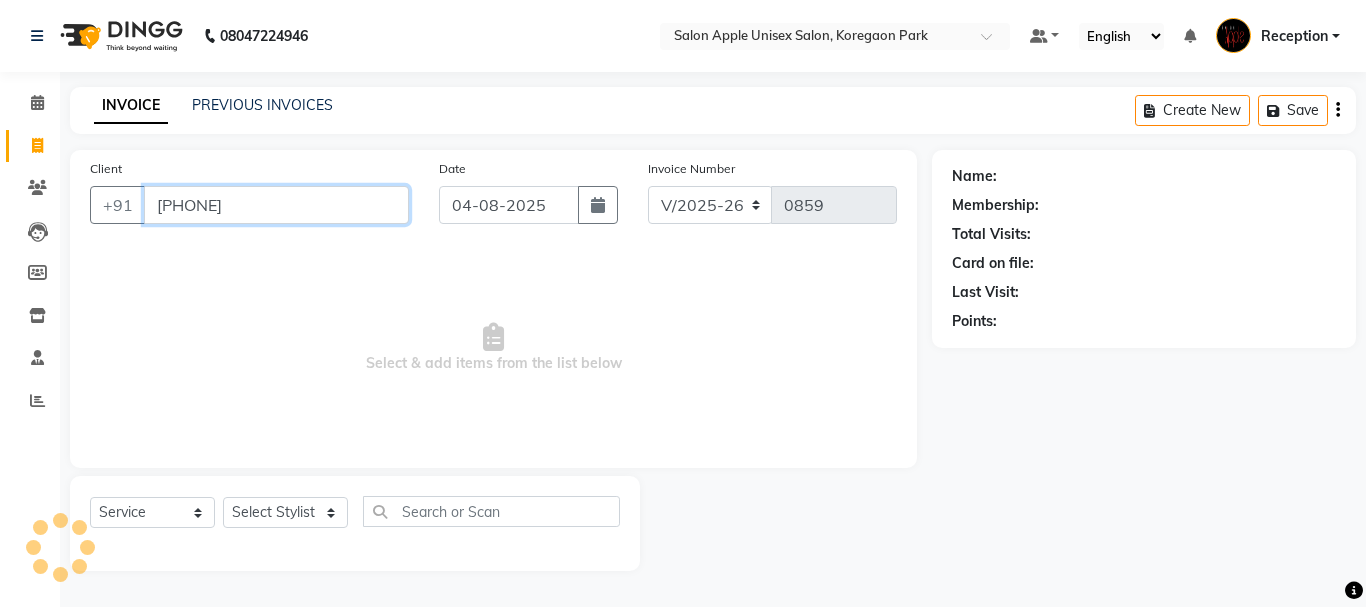 type on "[PHONE]" 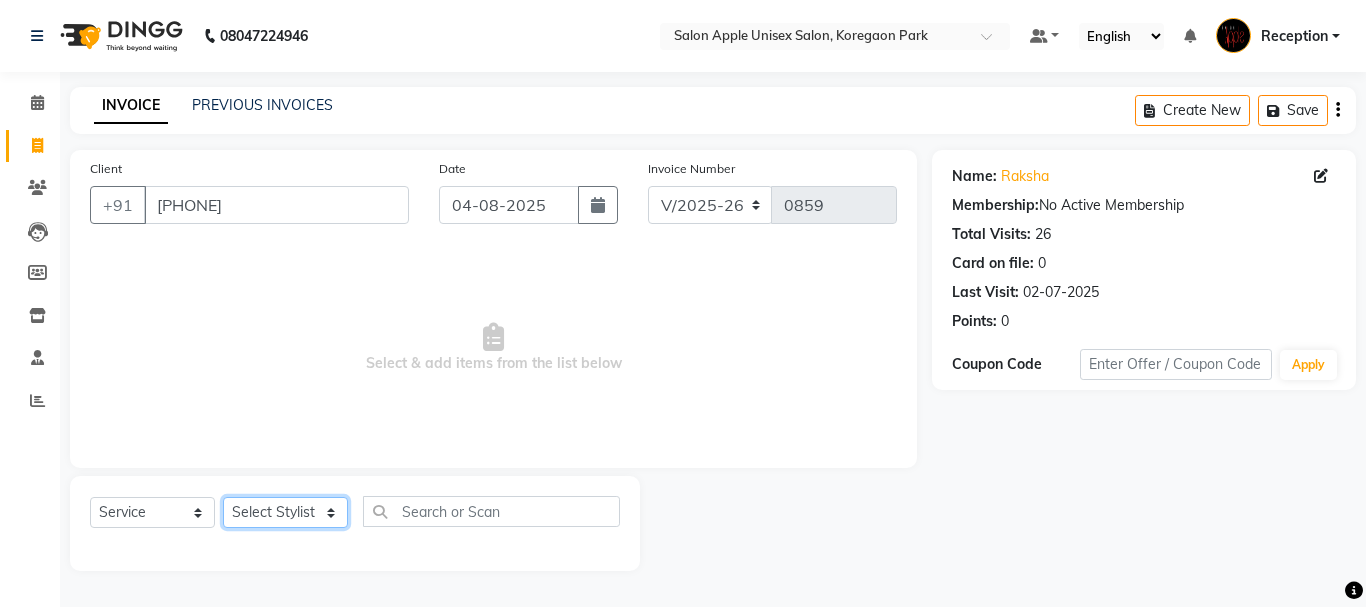 click on "Select Stylist Ganeshan R MRIDULA Rahul ghodke Reception SONALI JHA training department vaishali bhagwan badgujar" 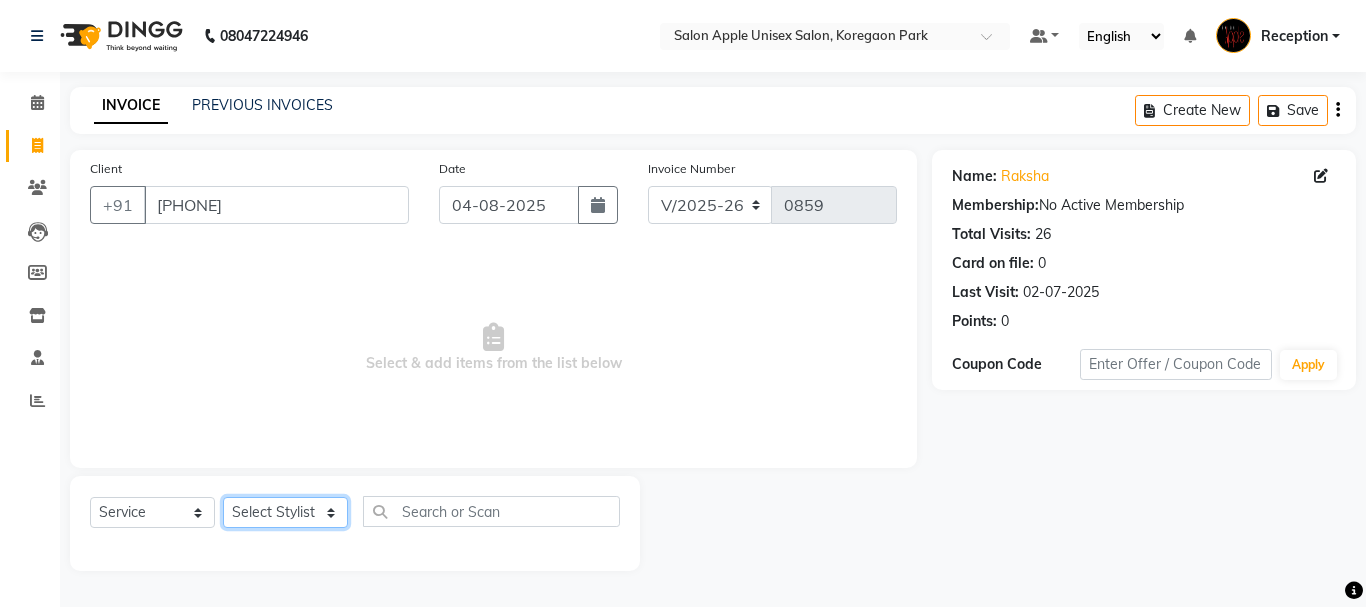 select on "67826" 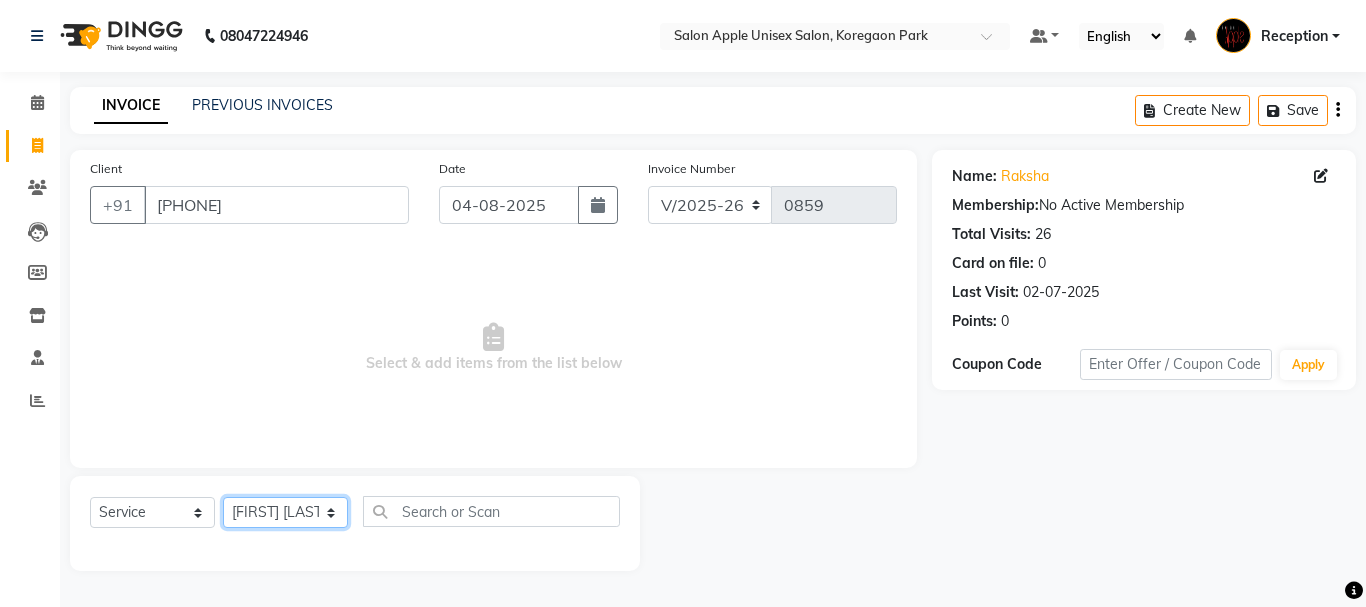 click on "Select Stylist Ganeshan R MRIDULA Rahul ghodke Reception SONALI JHA training department vaishali bhagwan badgujar" 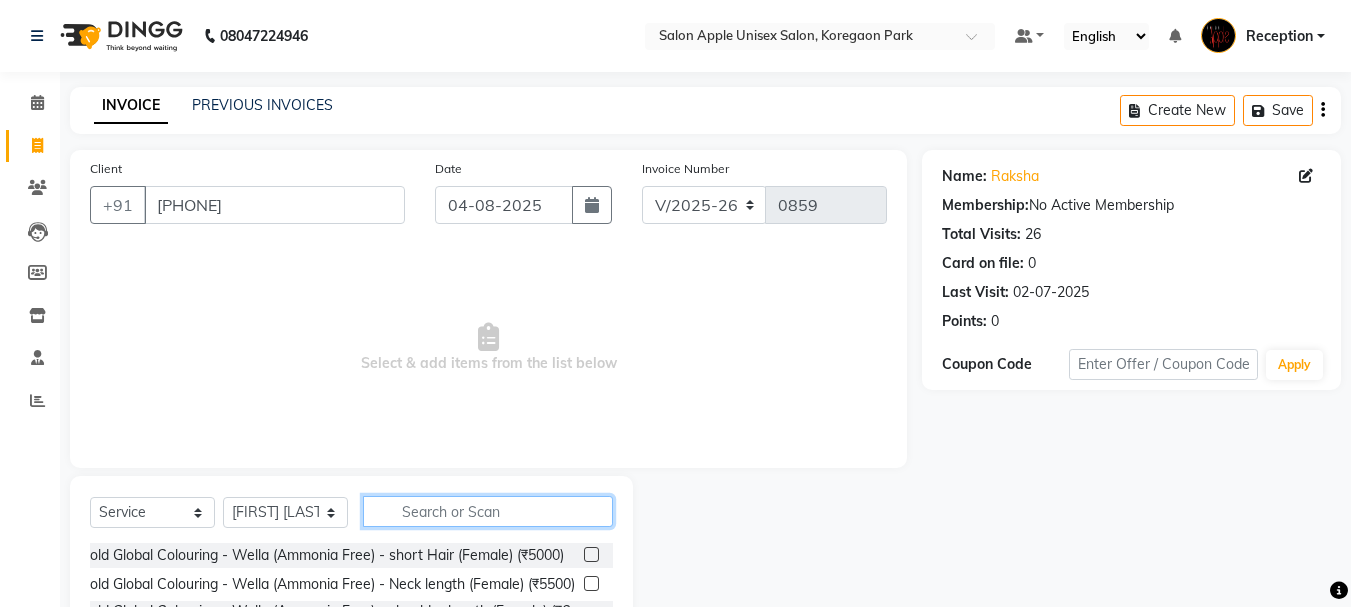 click 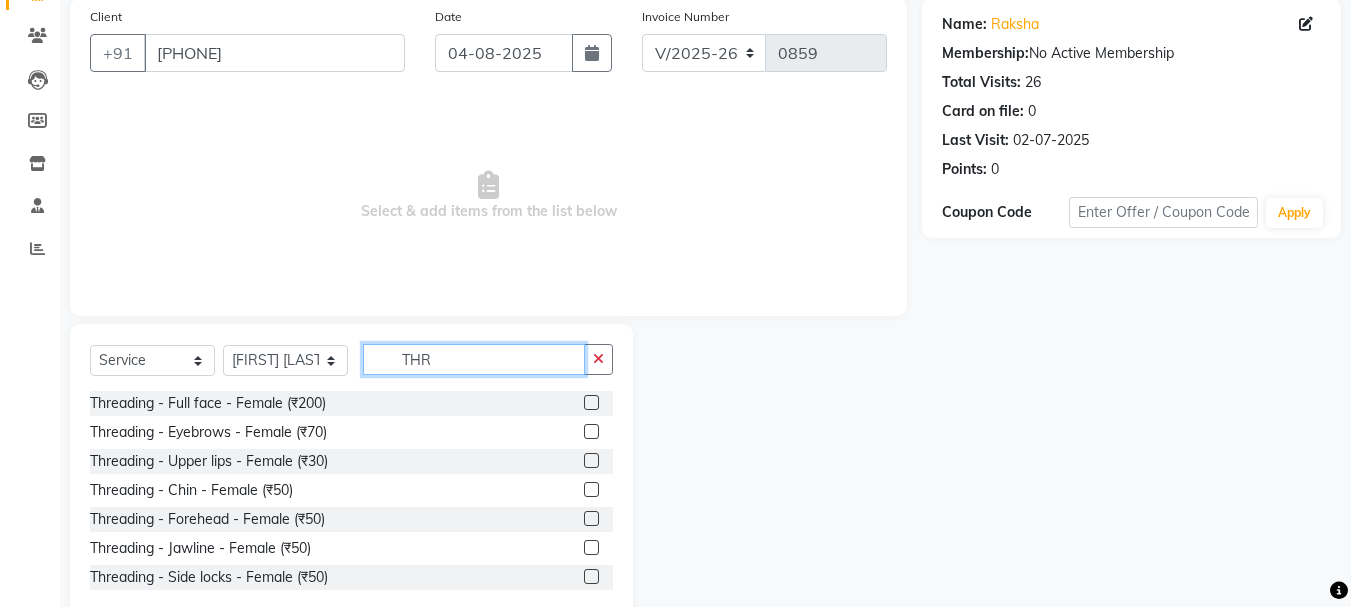 scroll, scrollTop: 194, scrollLeft: 0, axis: vertical 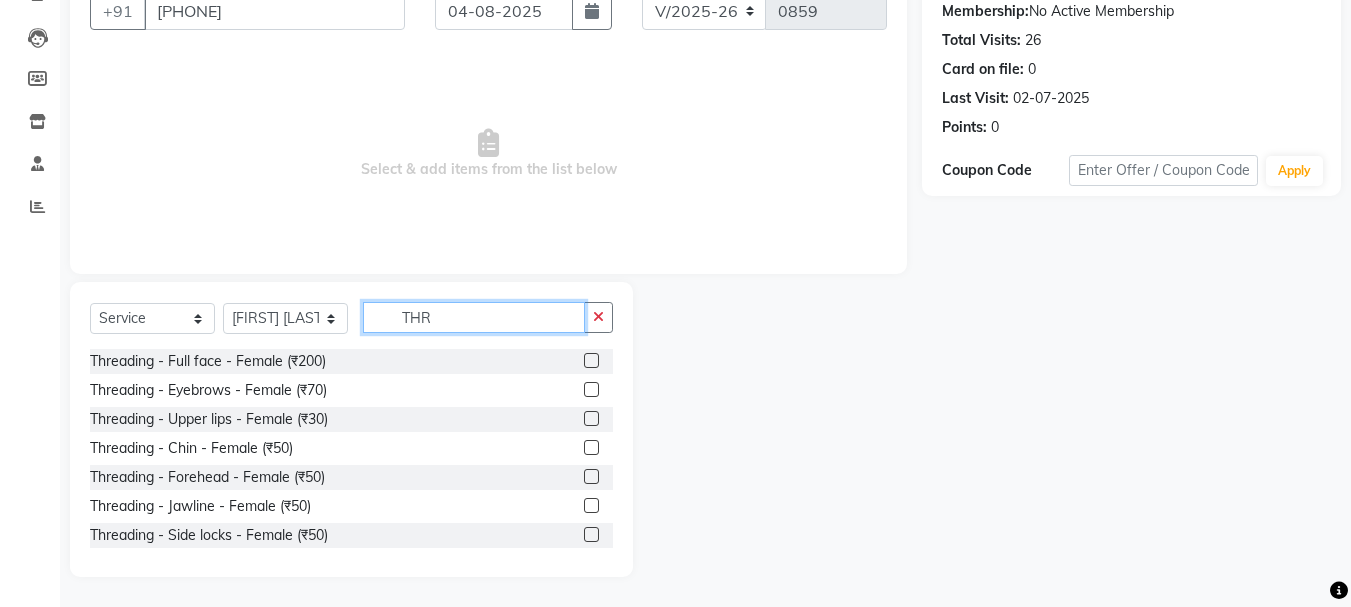 type on "THR" 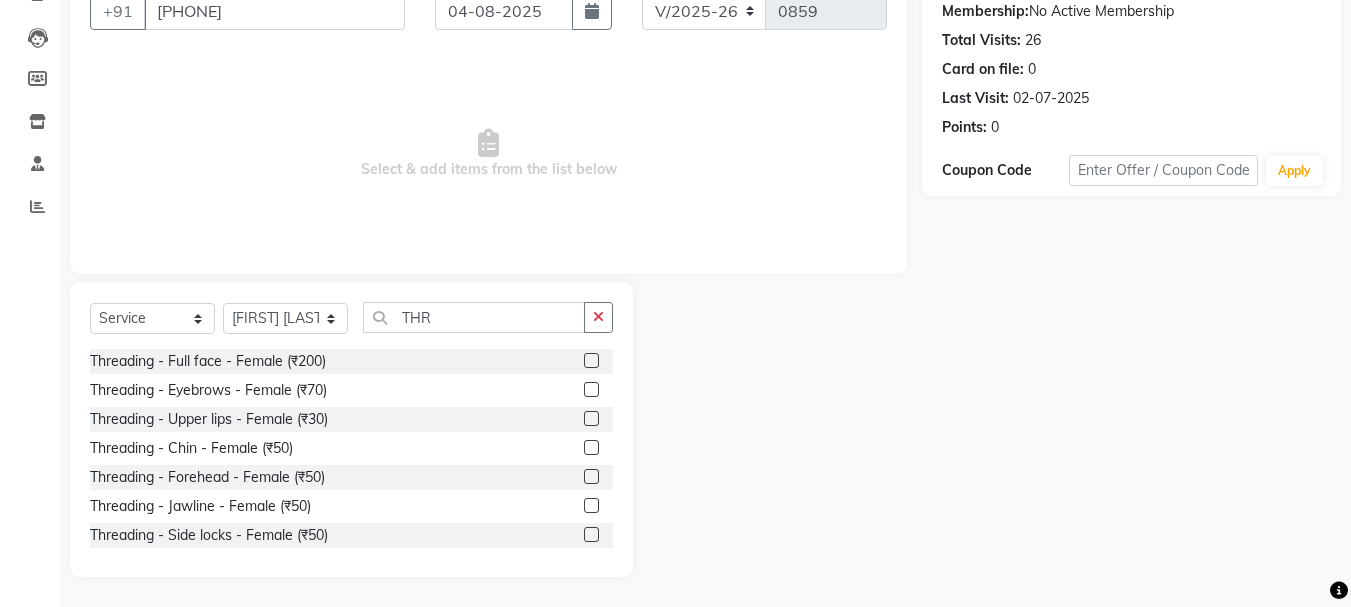 click 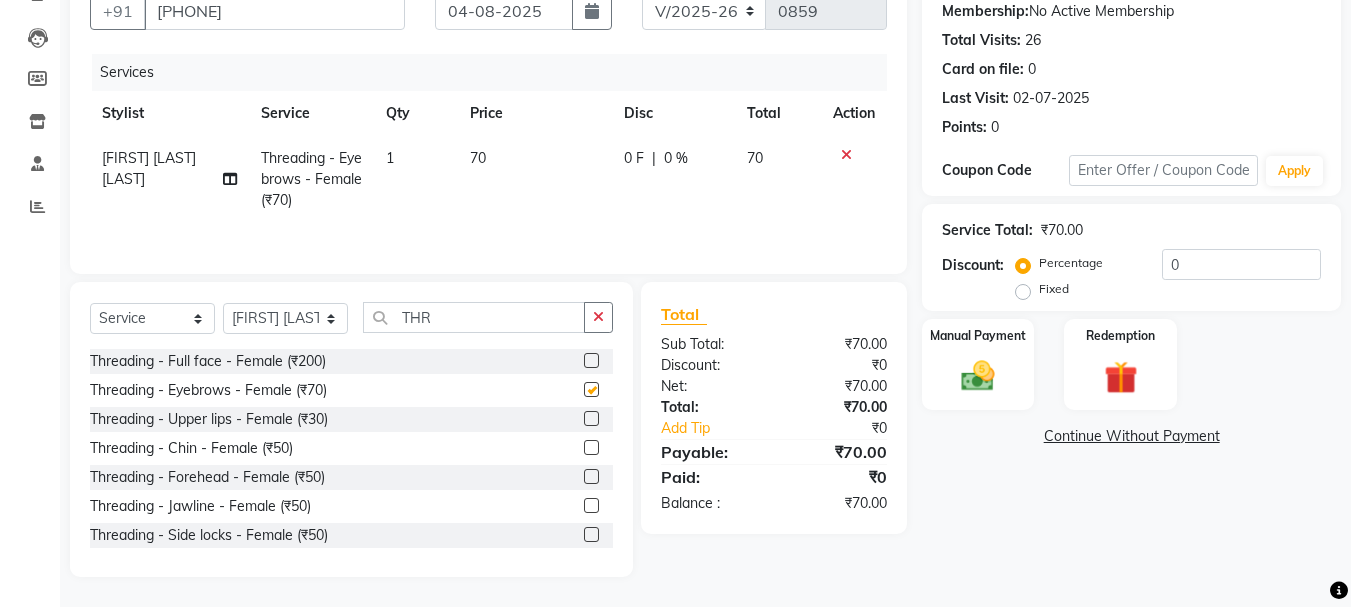 checkbox on "false" 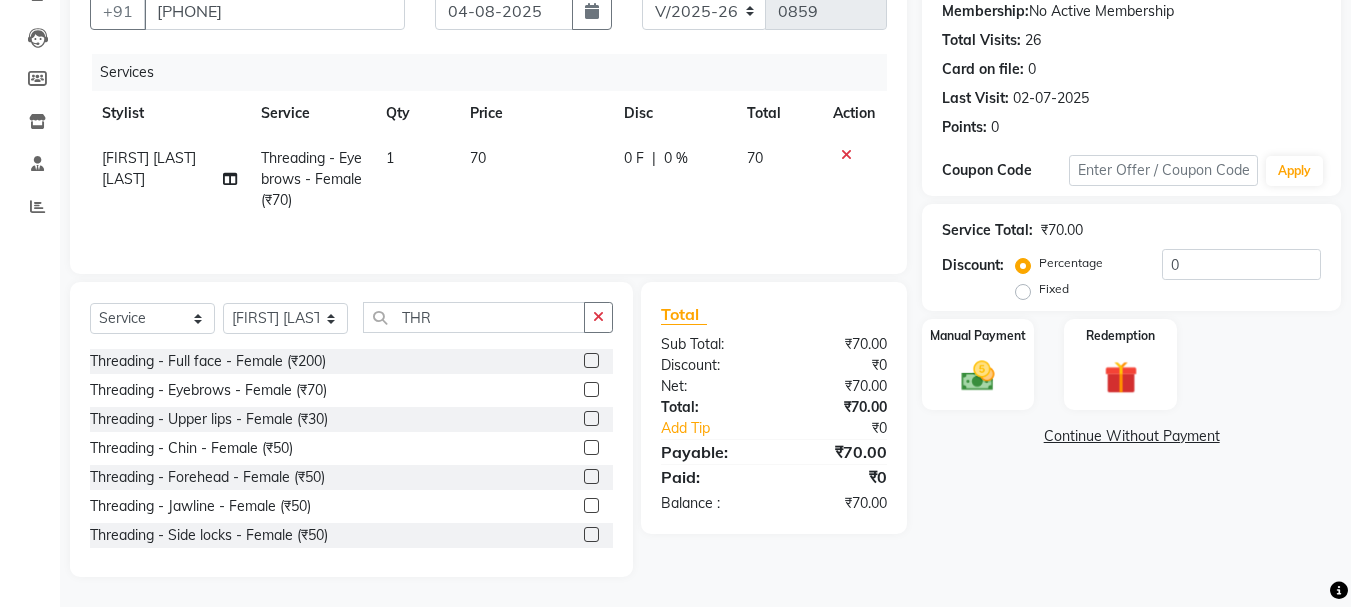click 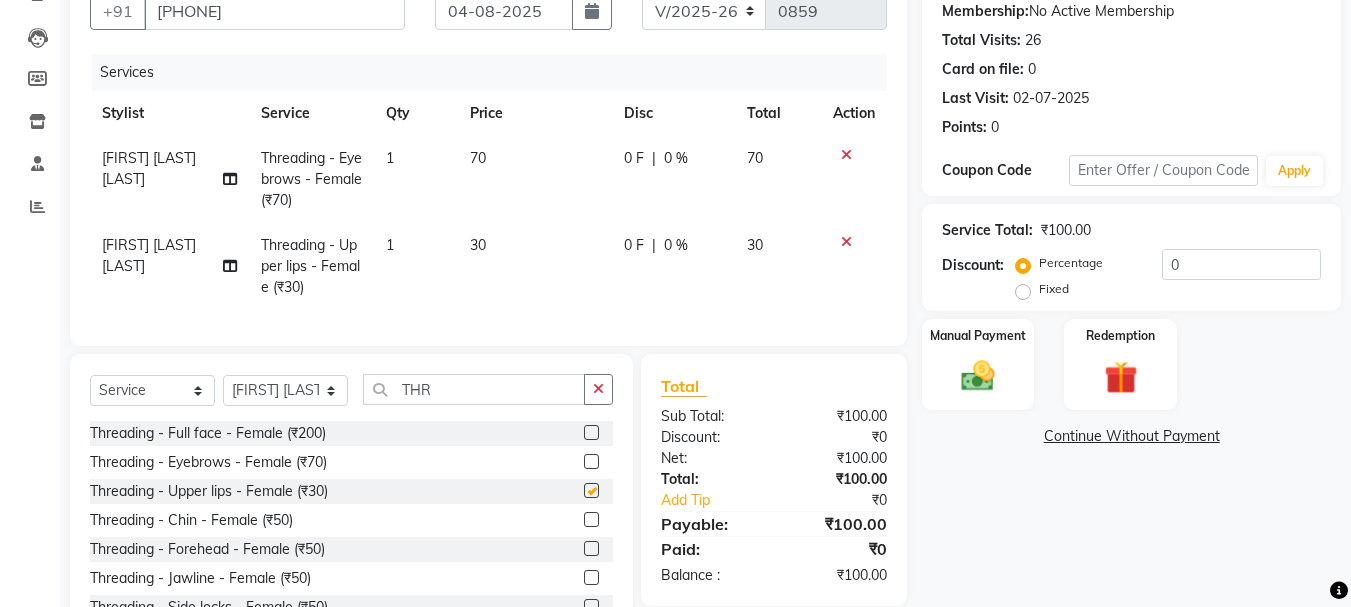 checkbox on "false" 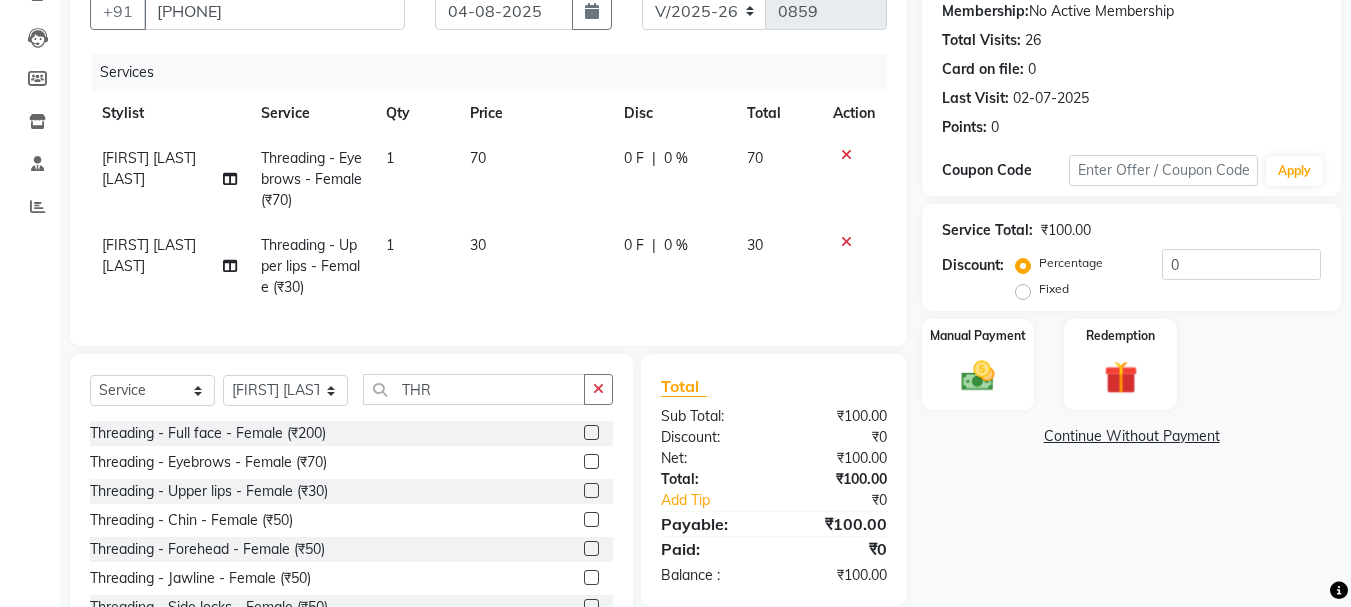 click 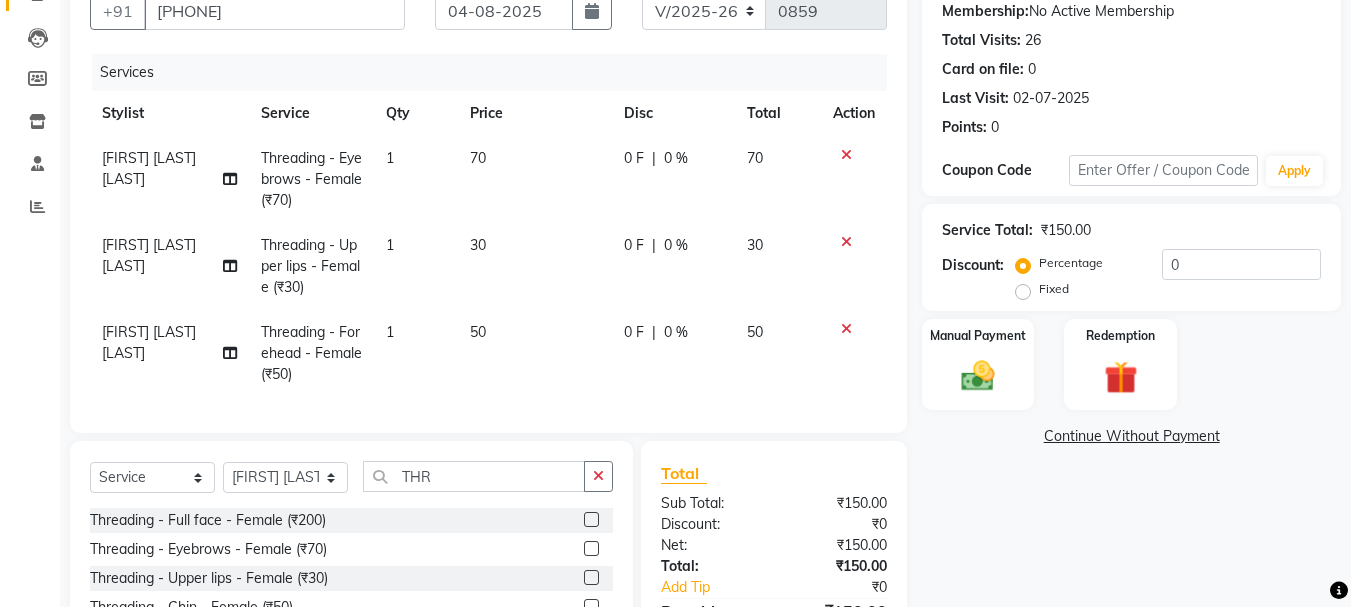 checkbox on "false" 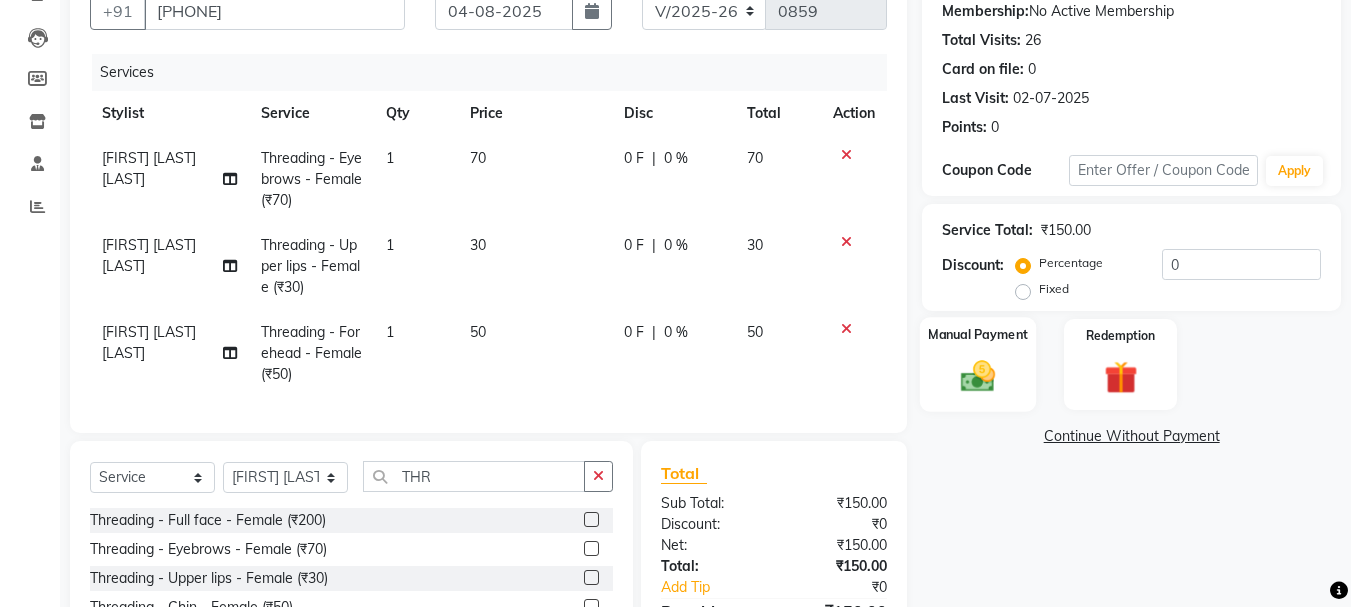 scroll, scrollTop: 368, scrollLeft: 0, axis: vertical 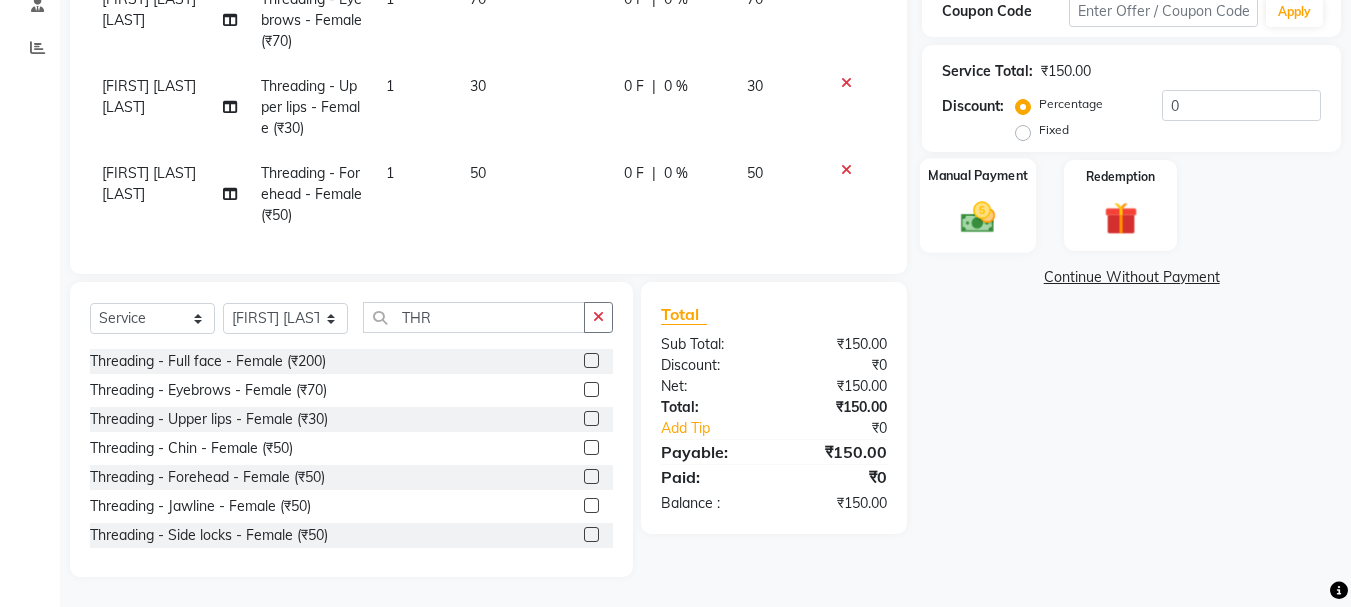 click on "Manual Payment" 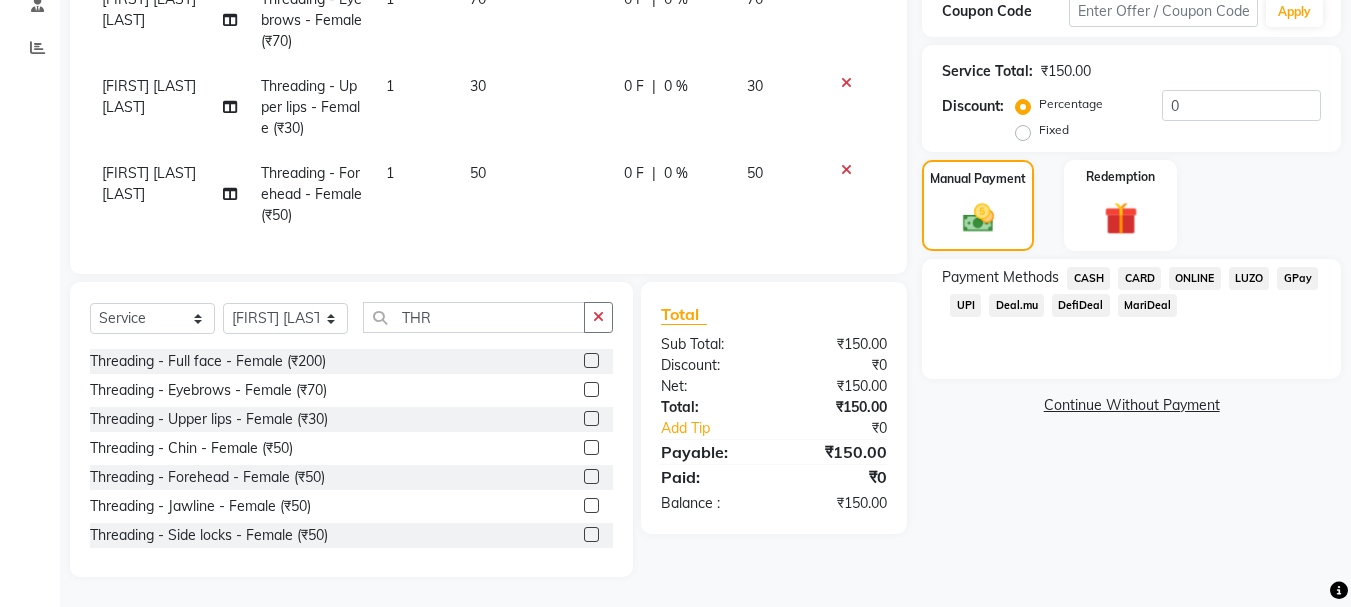 click on "ONLINE" 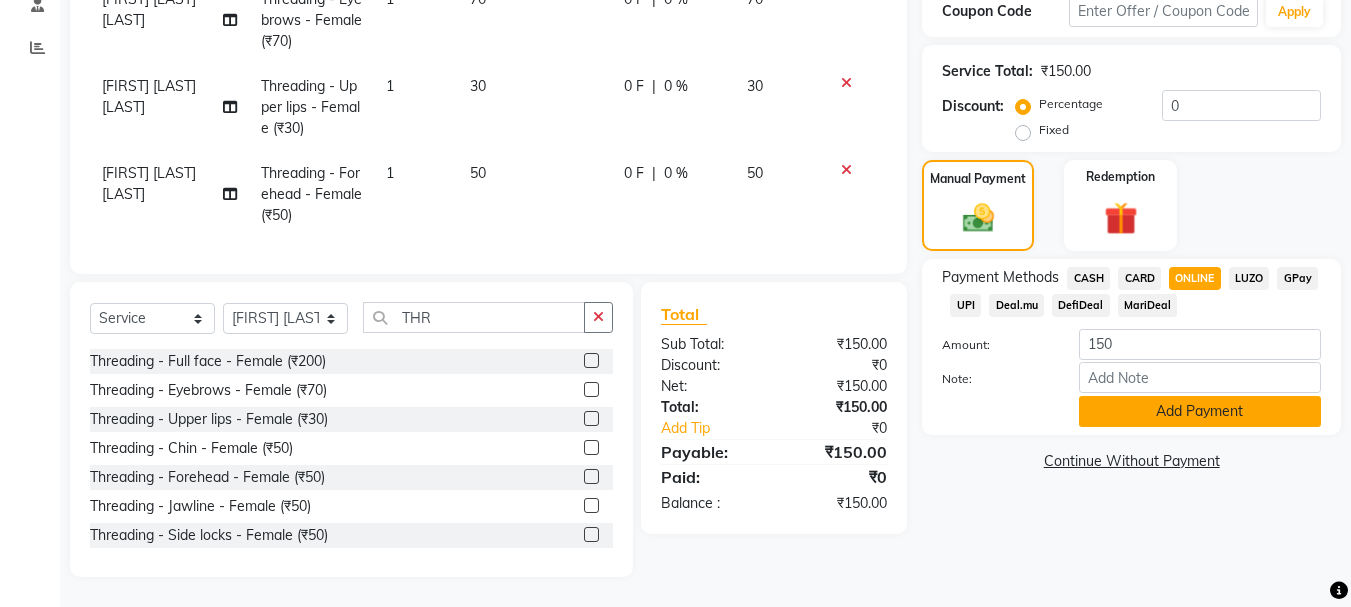 click on "Add Payment" 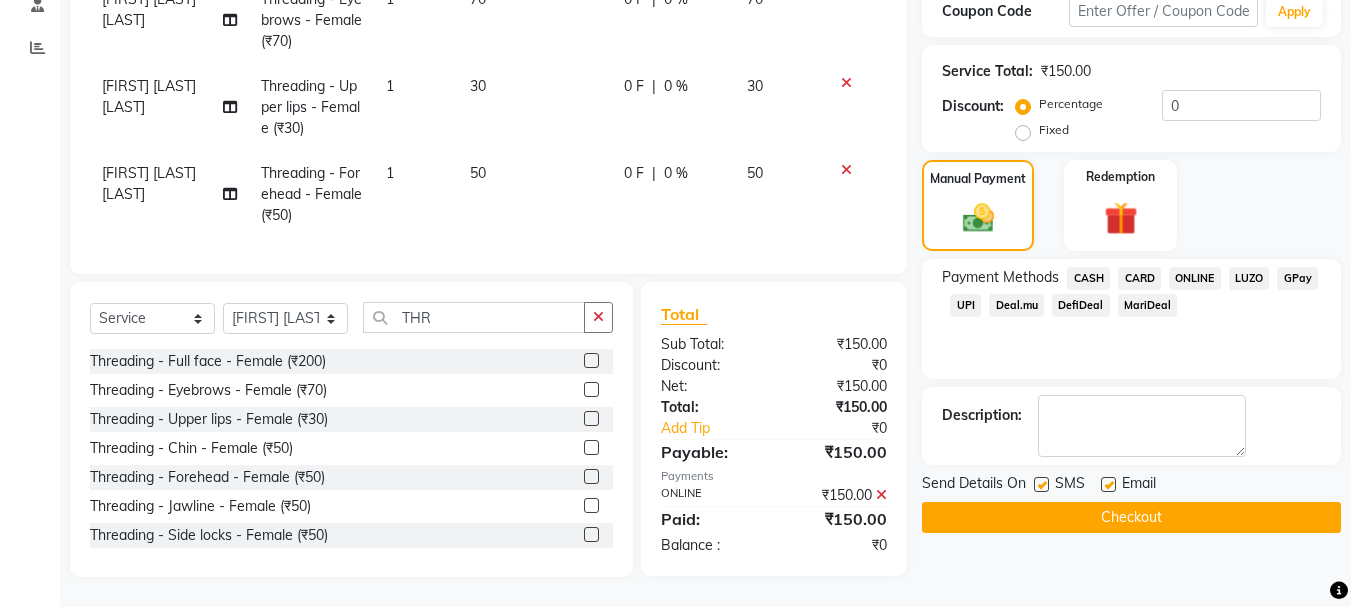 click on "Checkout" 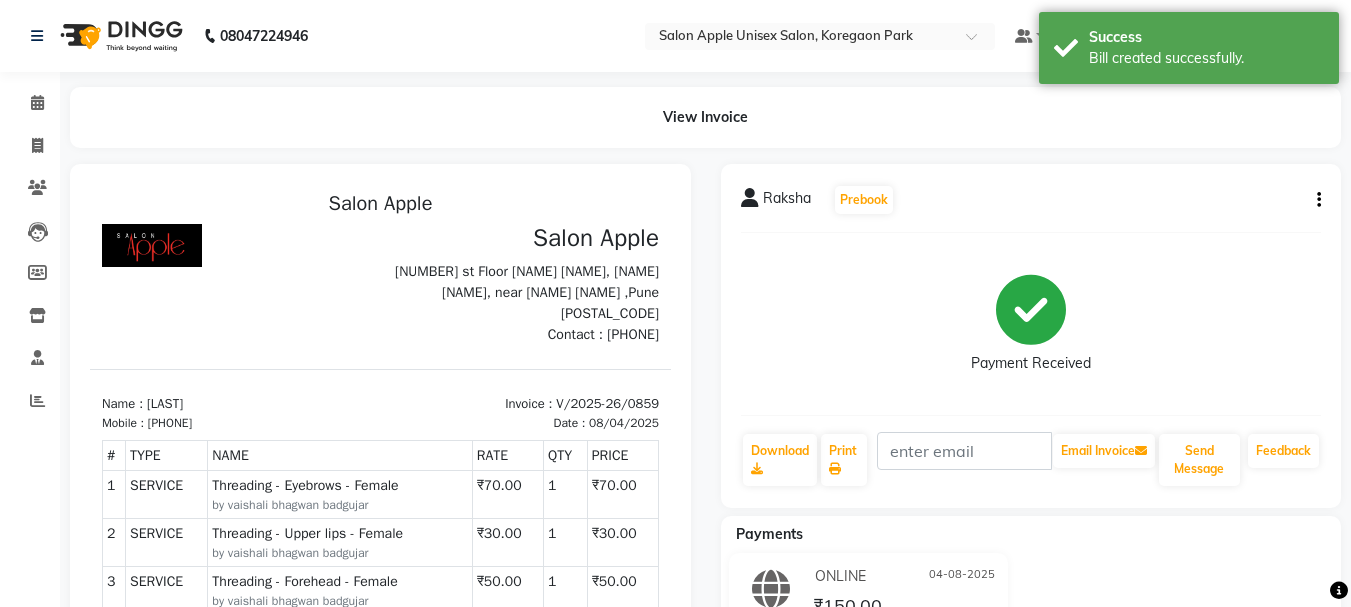 scroll, scrollTop: 0, scrollLeft: 0, axis: both 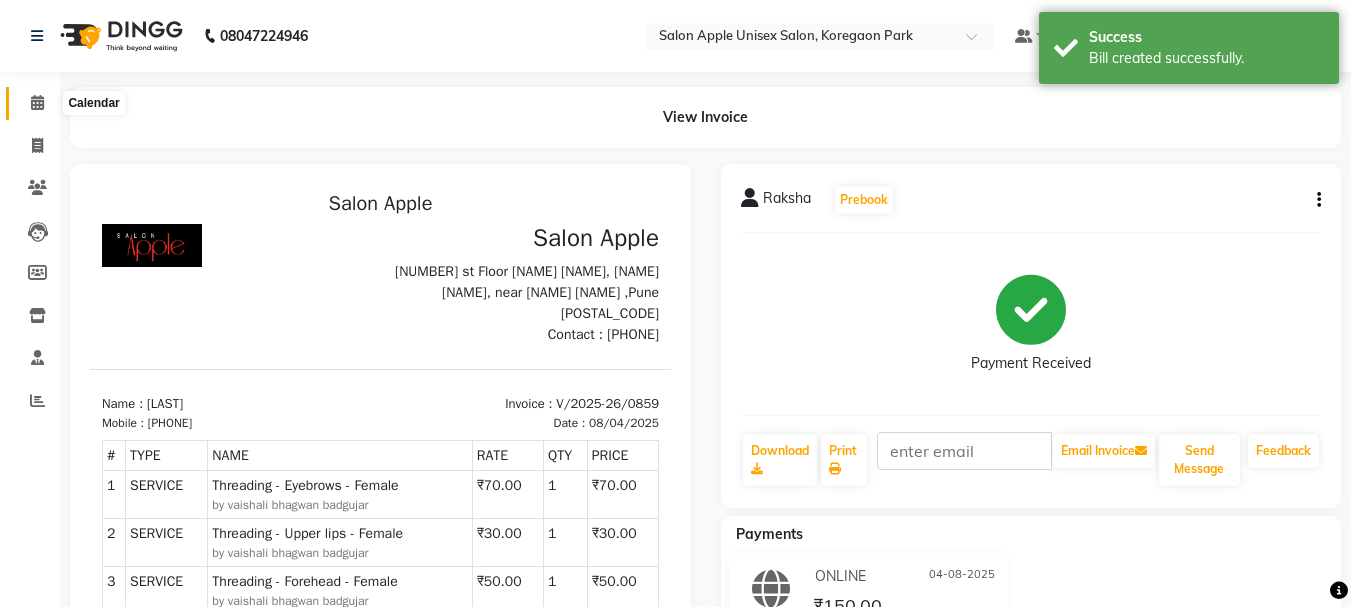 click 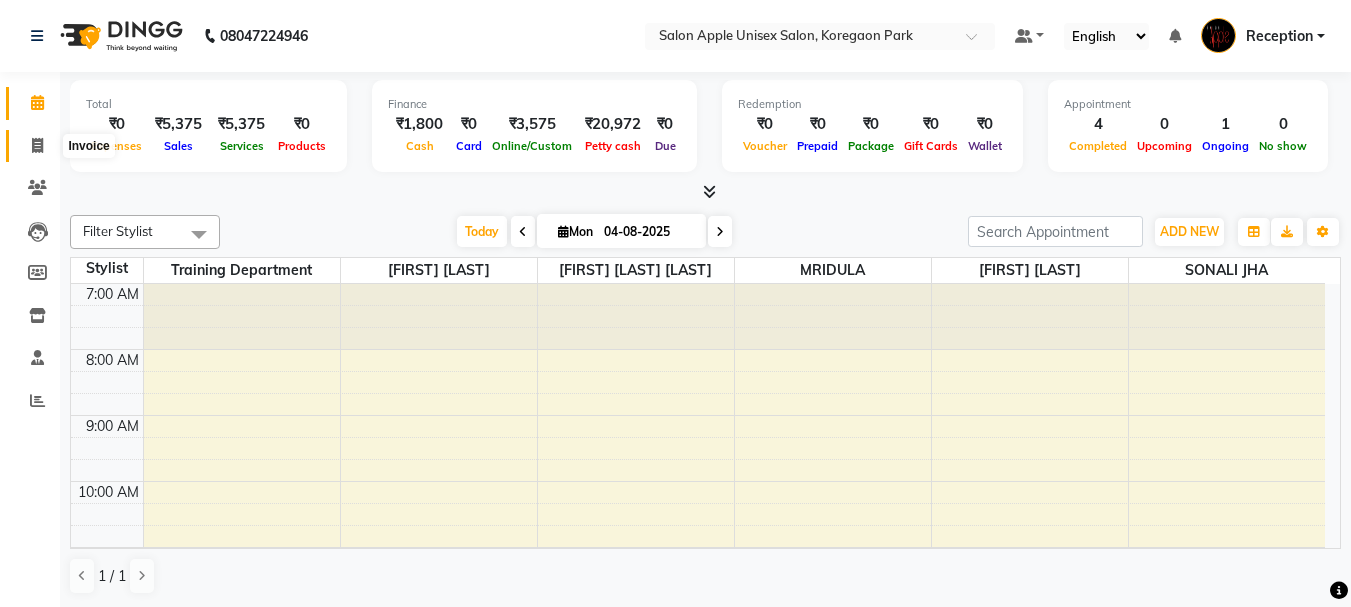 click 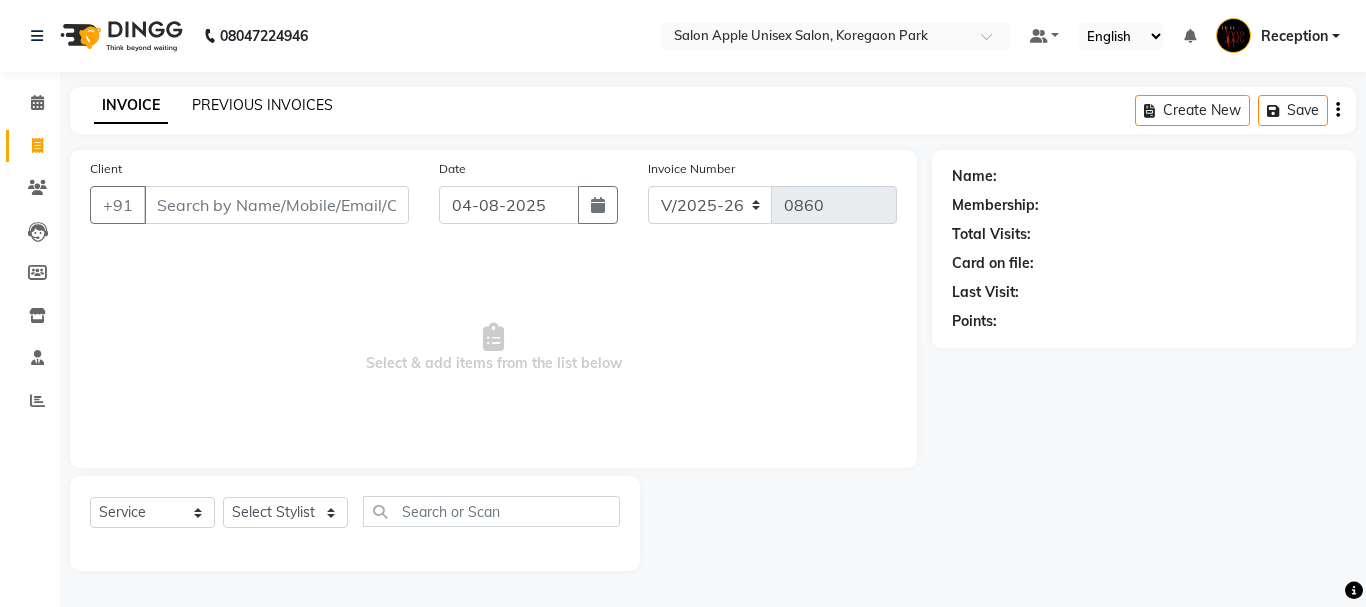 click on "PREVIOUS INVOICES" 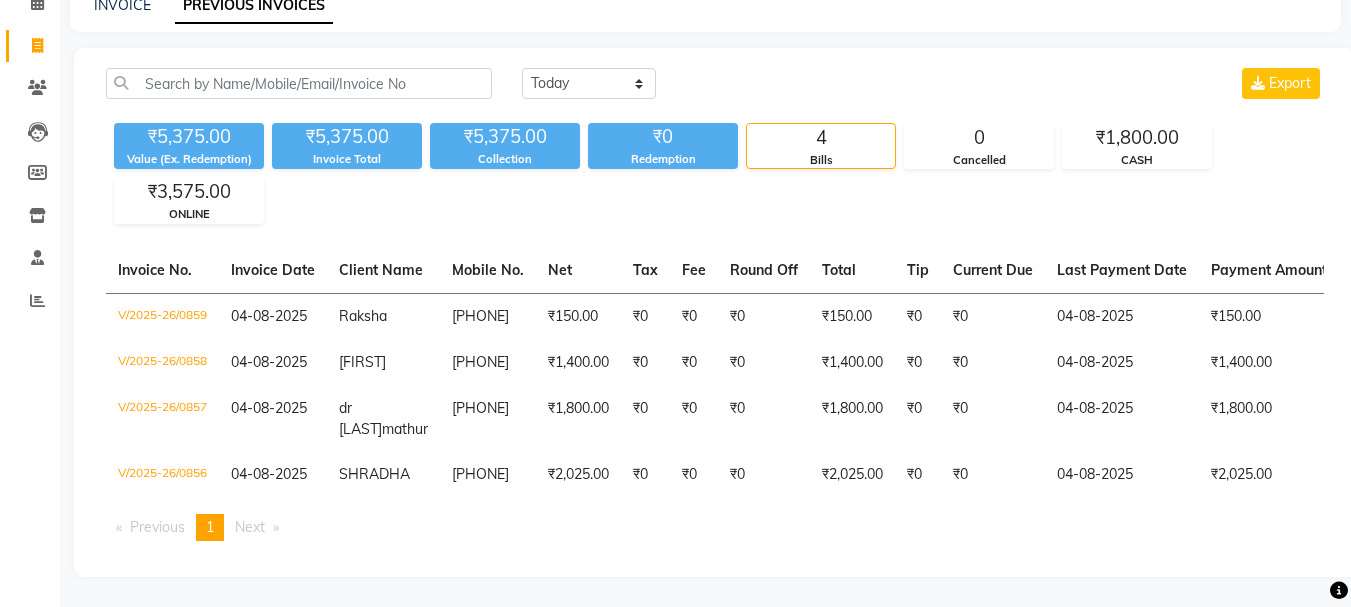 scroll, scrollTop: 0, scrollLeft: 0, axis: both 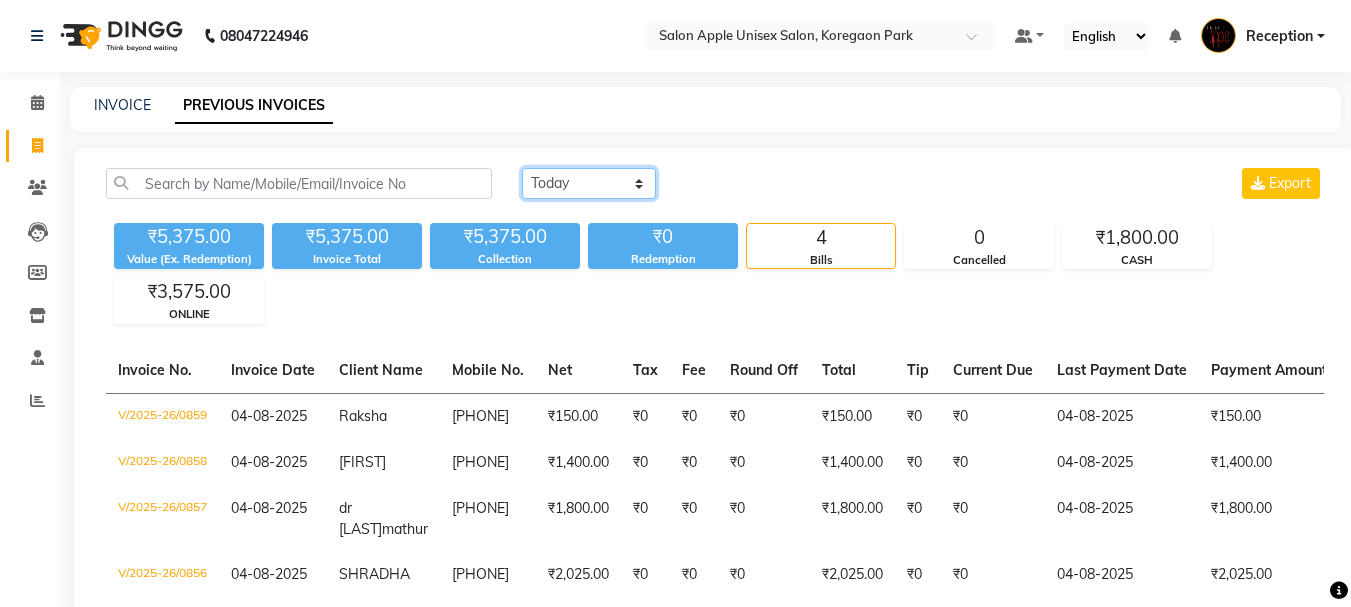 click on "Today Yesterday Custom Range" 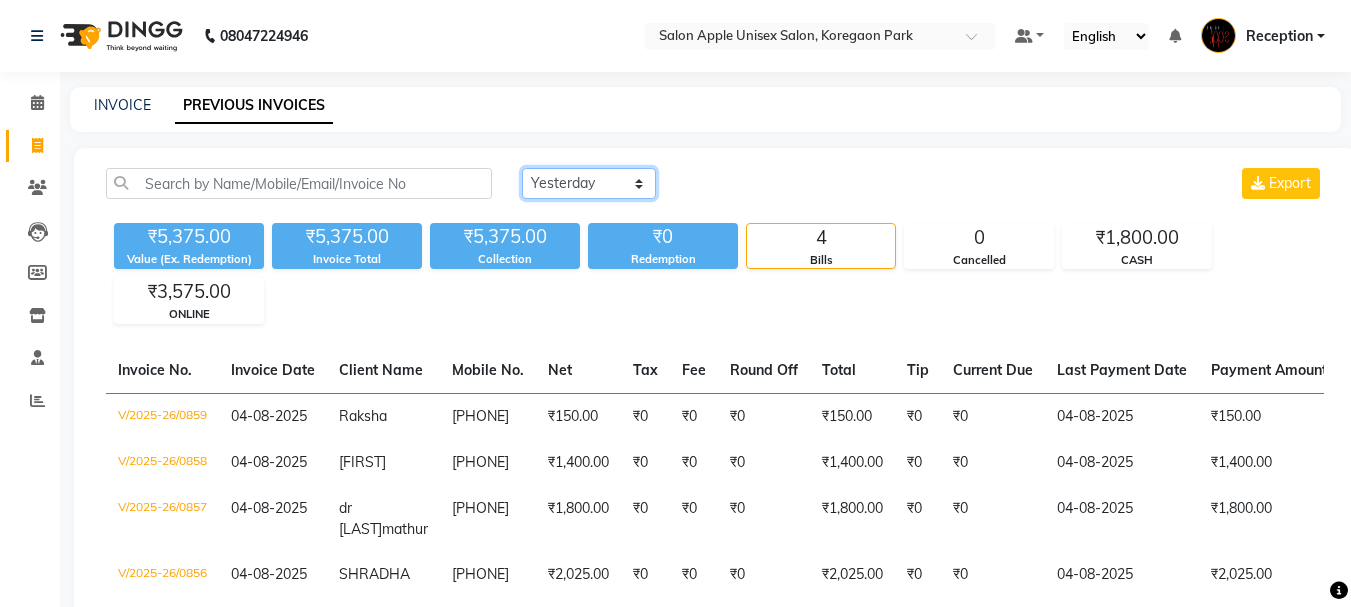 click on "Today Yesterday Custom Range" 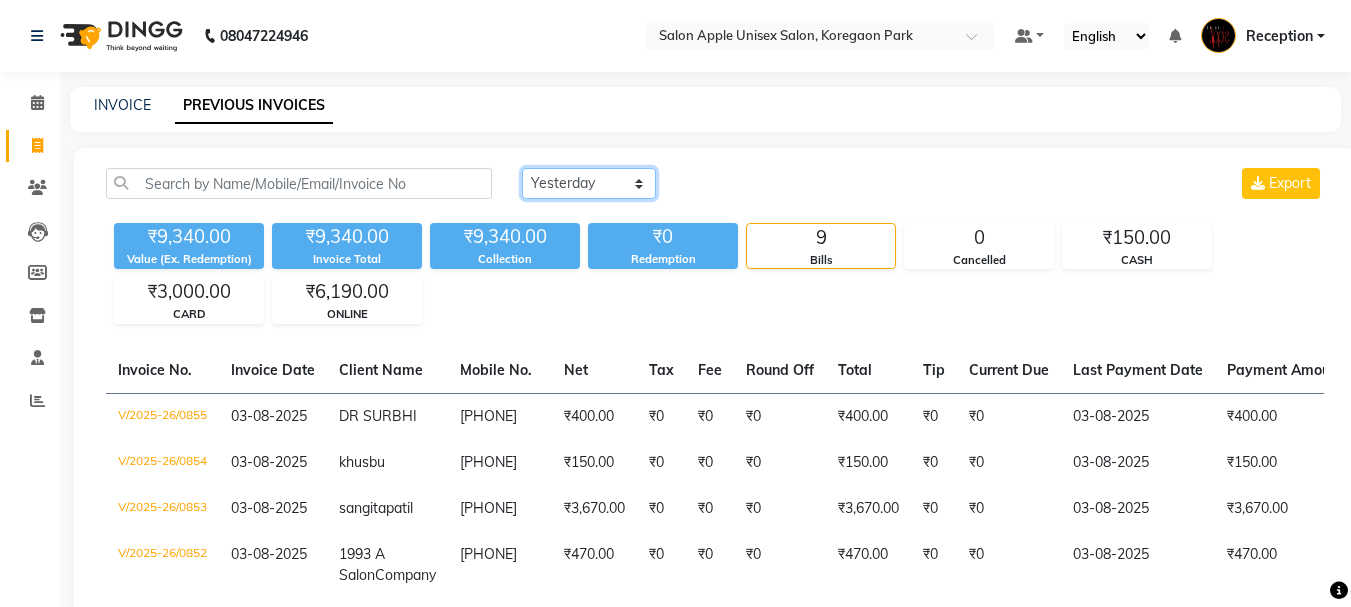 scroll, scrollTop: 200, scrollLeft: 0, axis: vertical 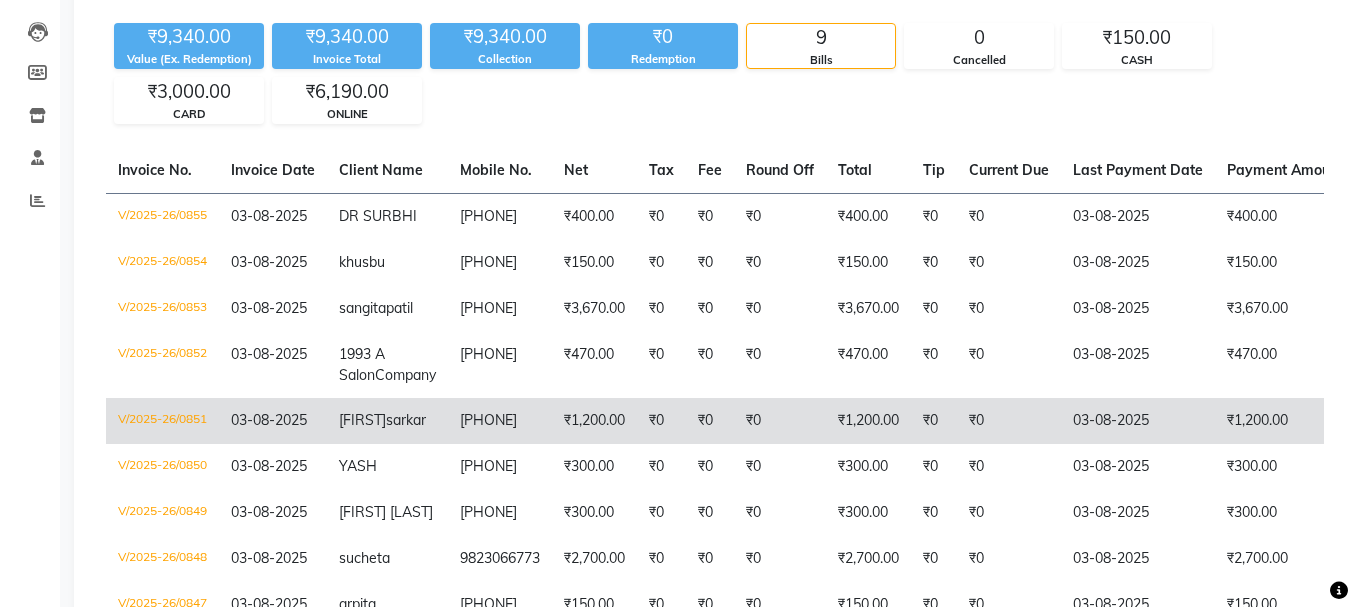 click on "[PHONE]" 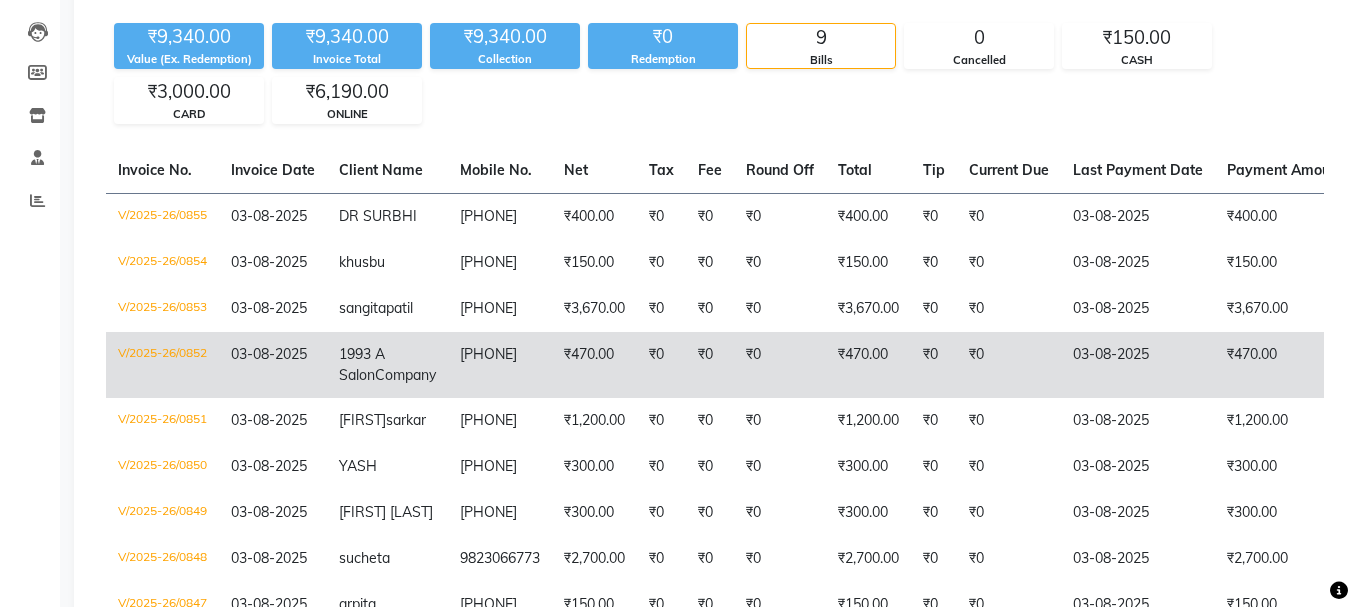 scroll, scrollTop: 0, scrollLeft: 0, axis: both 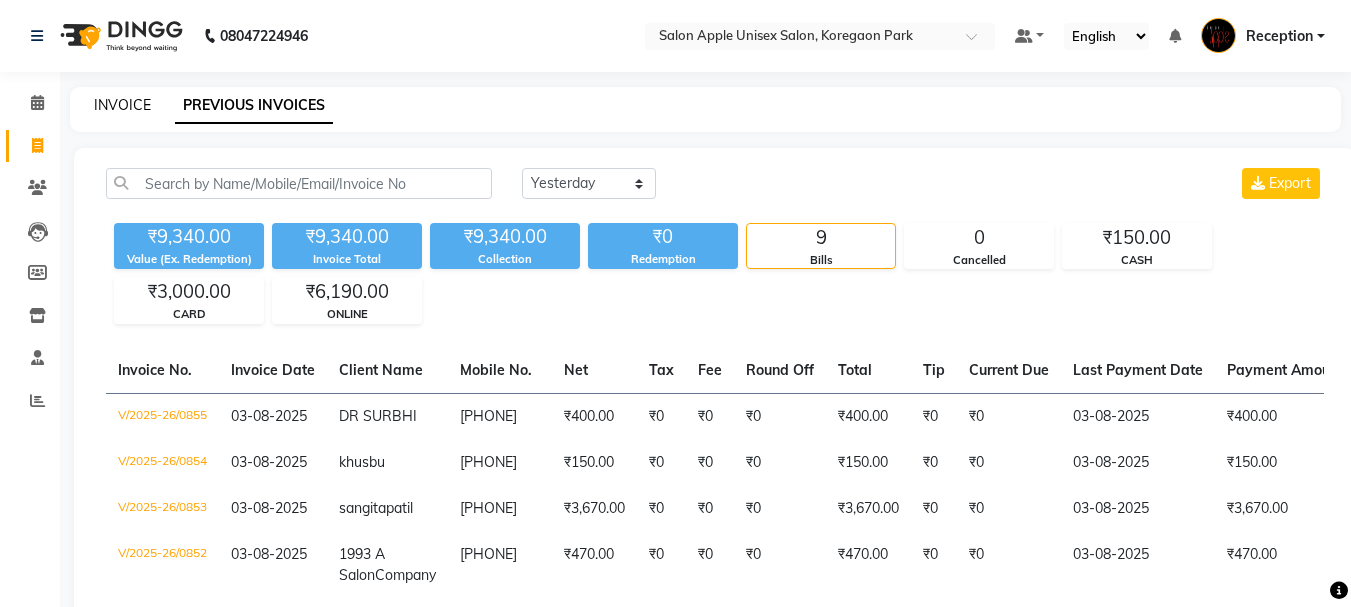 click on "INVOICE" 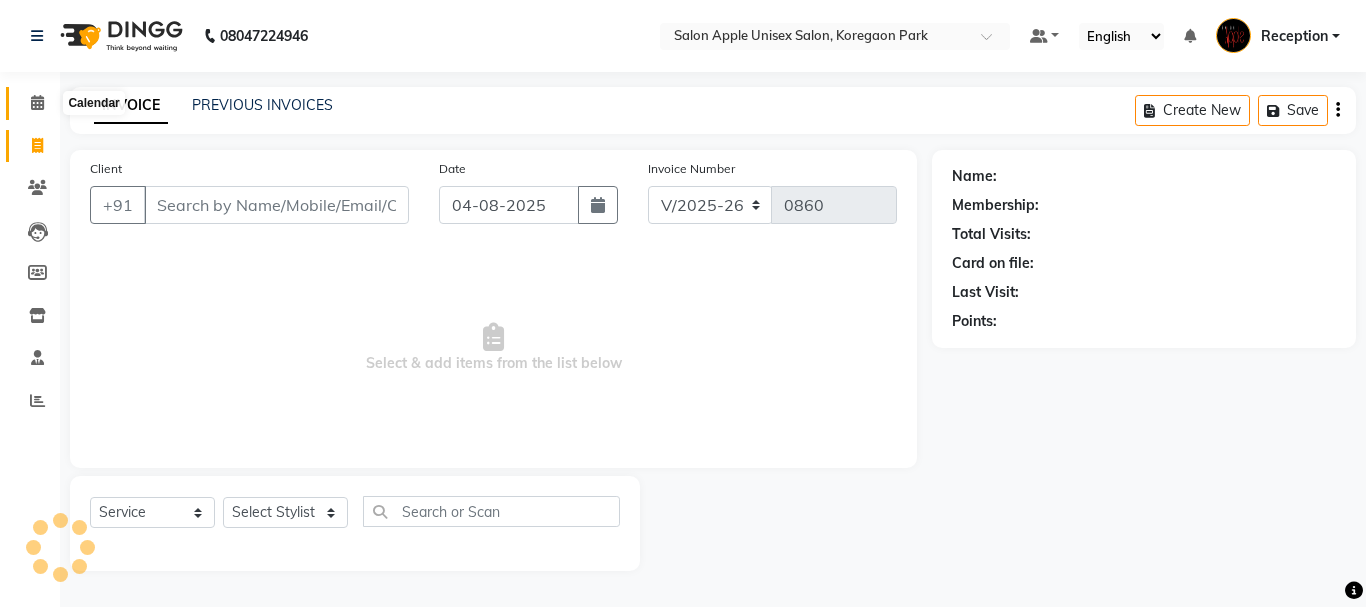 click 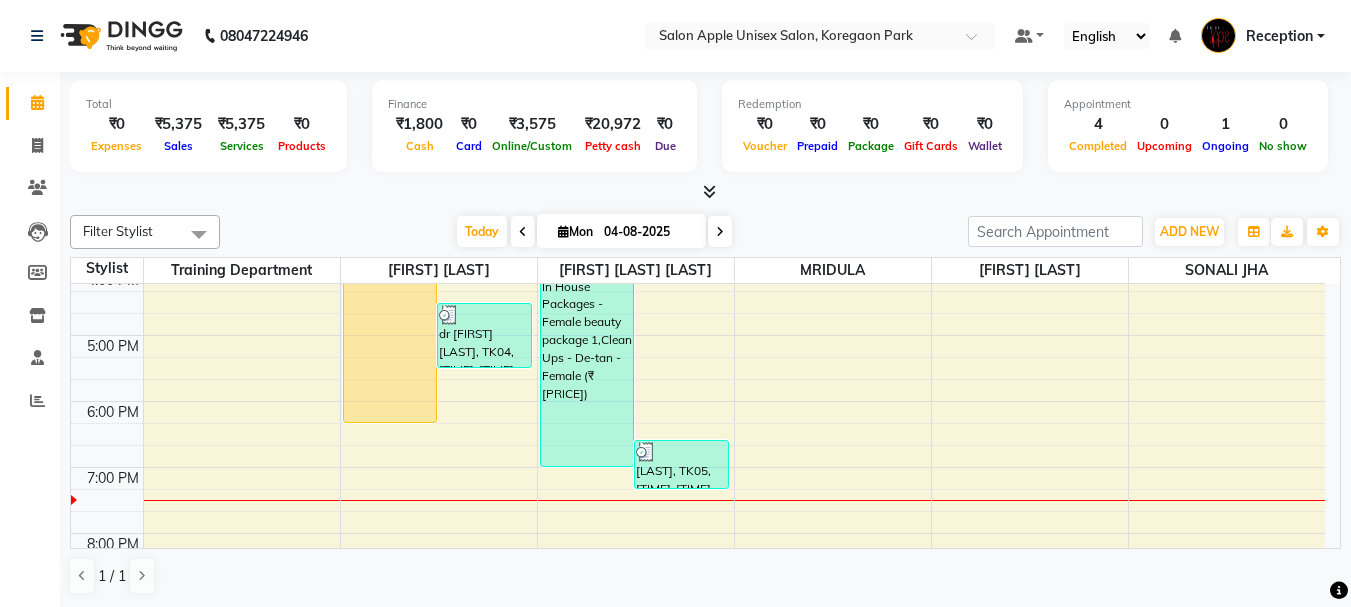 scroll, scrollTop: 725, scrollLeft: 0, axis: vertical 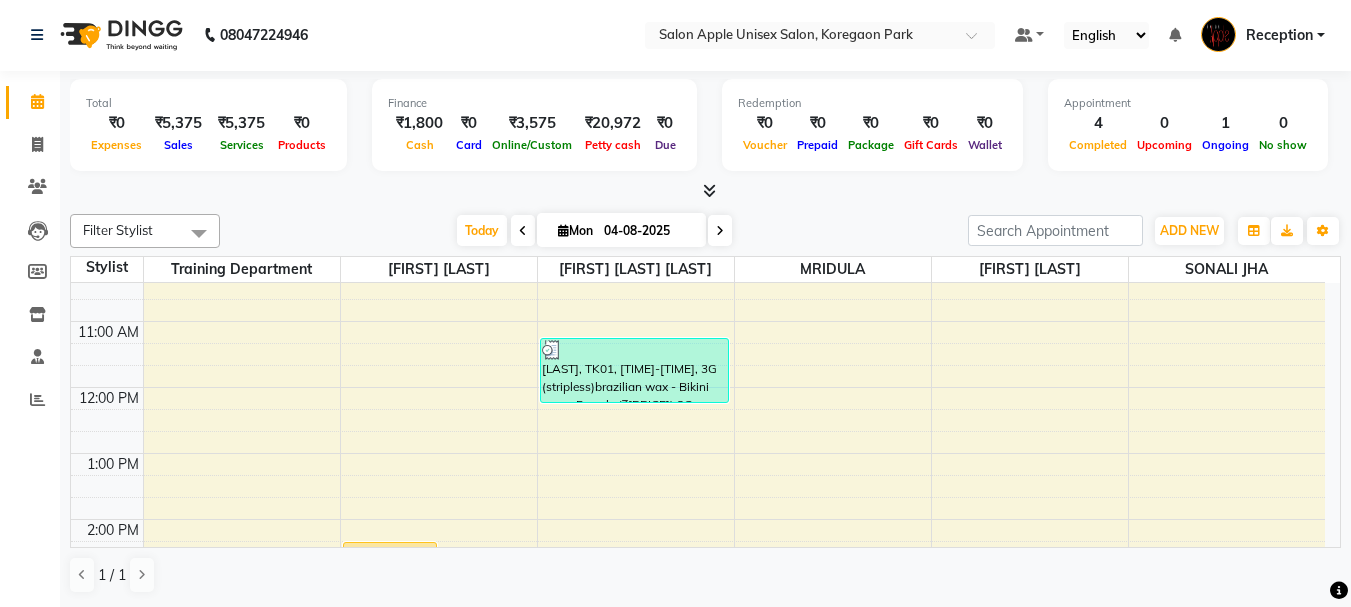 click at bounding box center (709, 190) 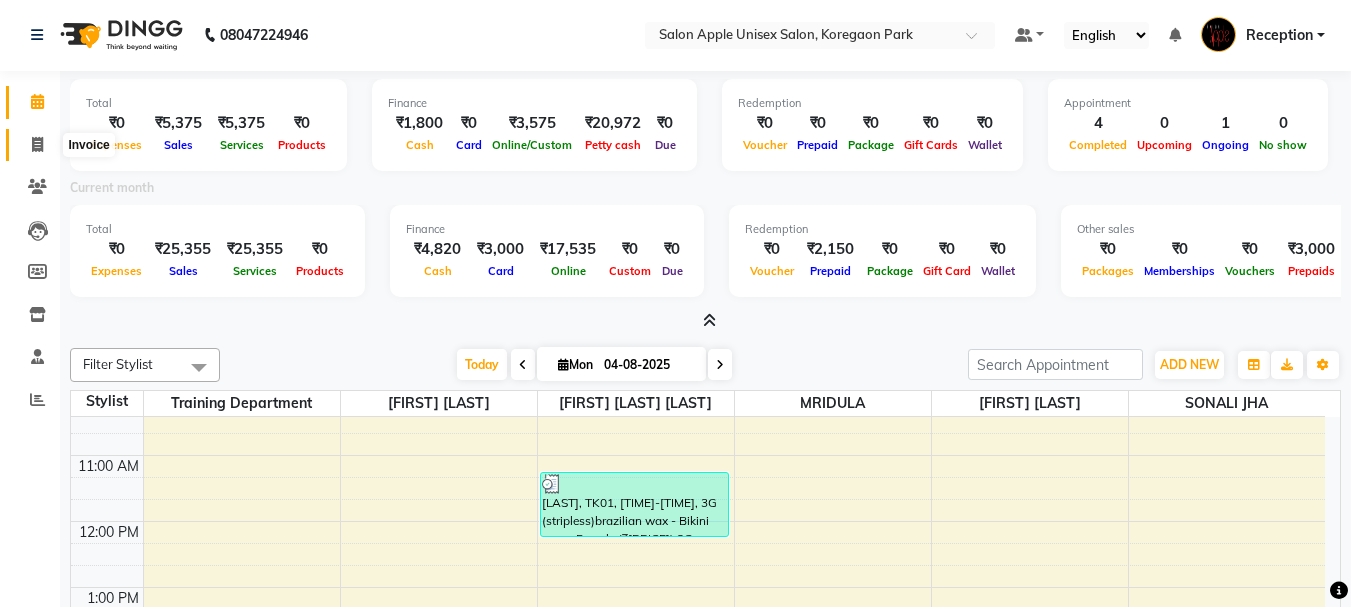 click 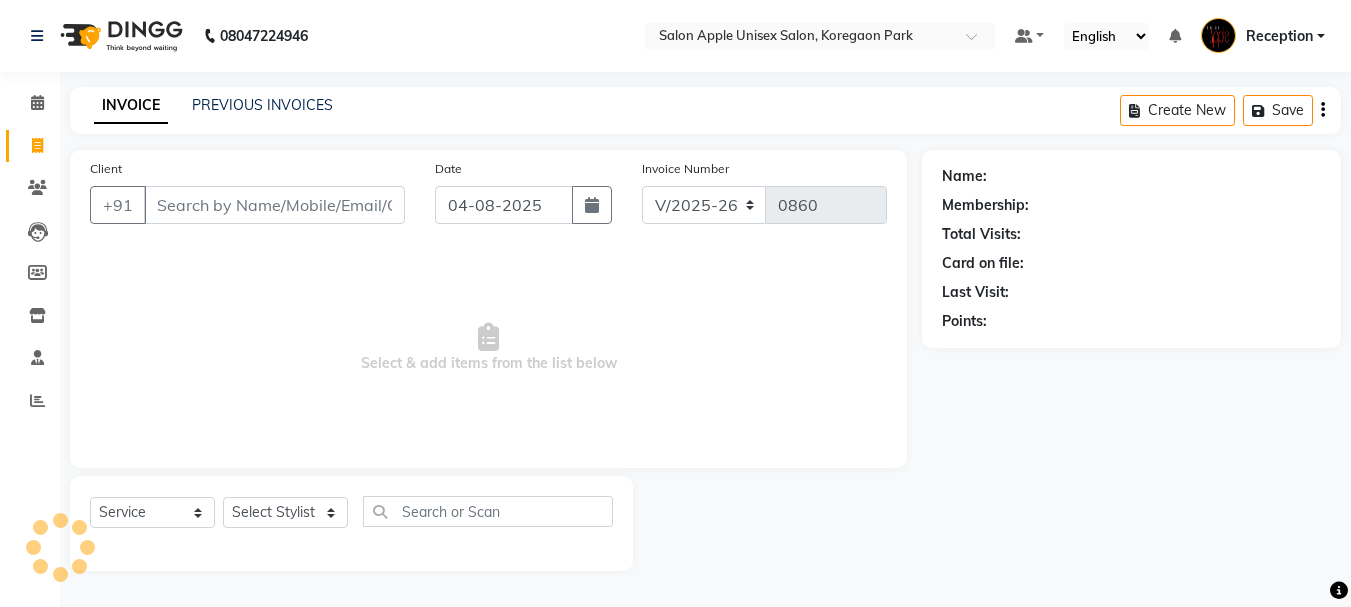 scroll, scrollTop: 0, scrollLeft: 0, axis: both 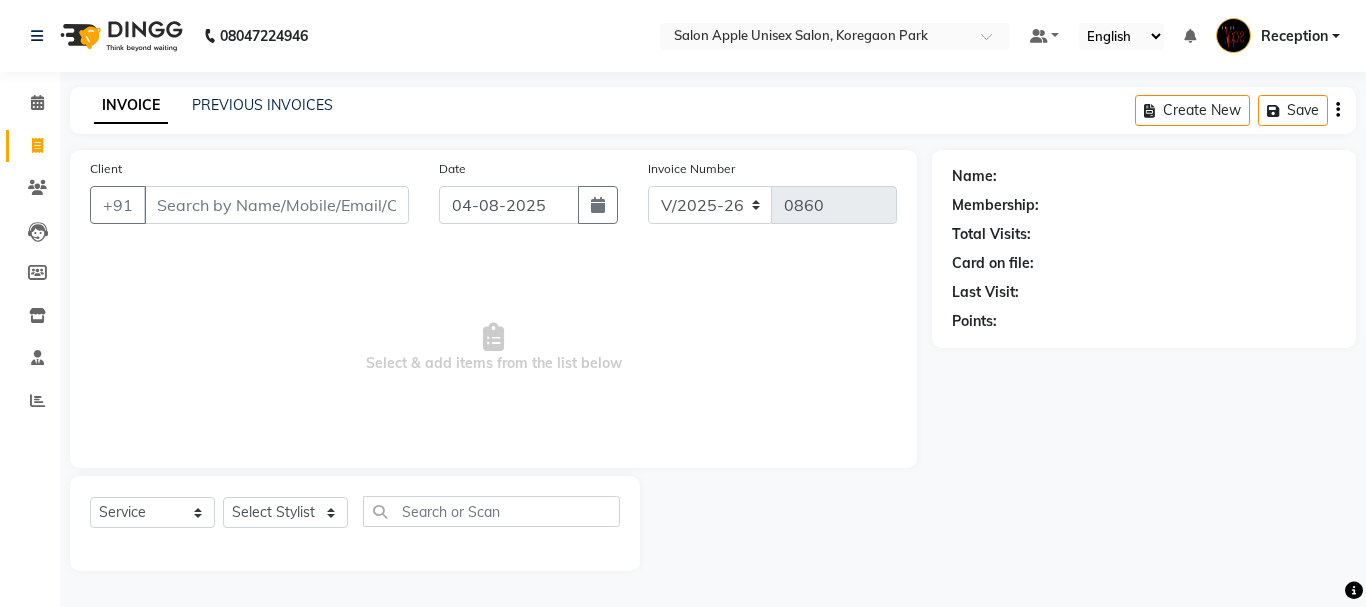 click on "Client" at bounding box center [276, 205] 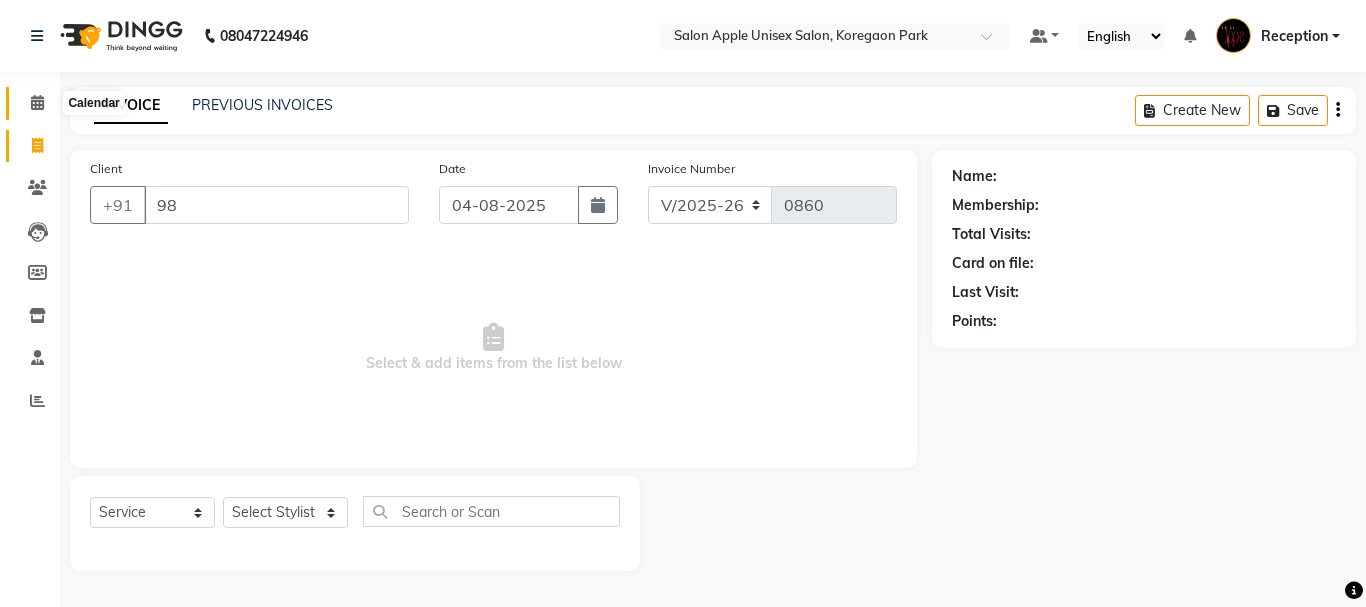 type on "98" 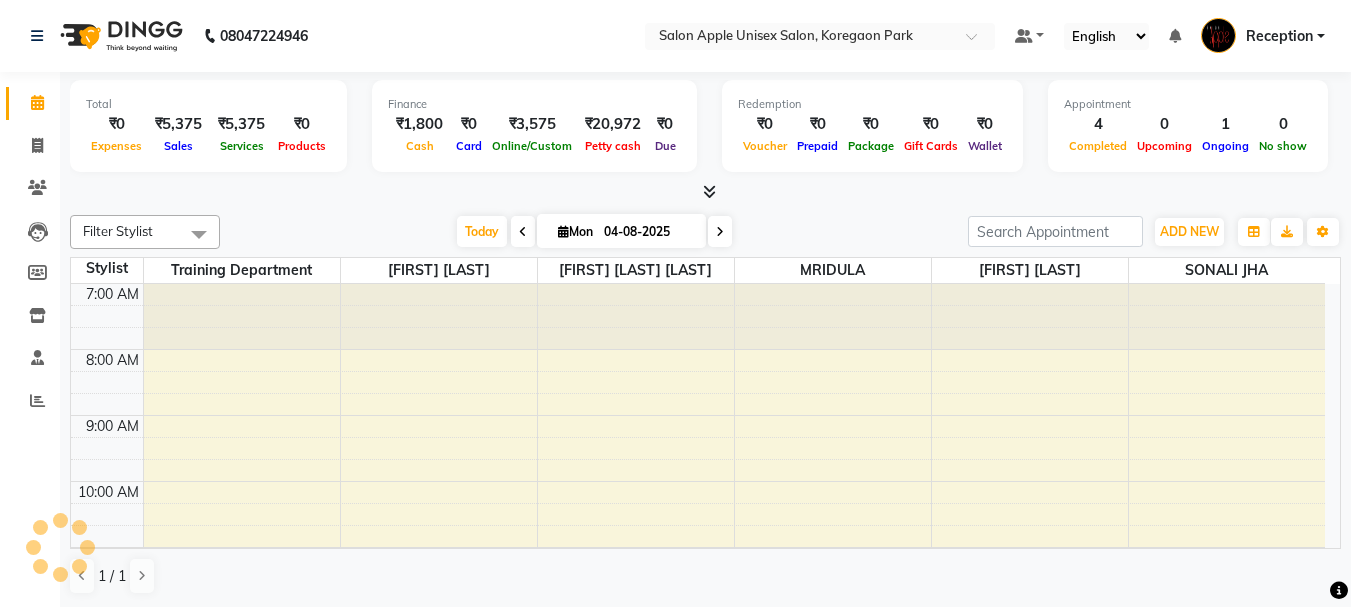 scroll, scrollTop: 500, scrollLeft: 0, axis: vertical 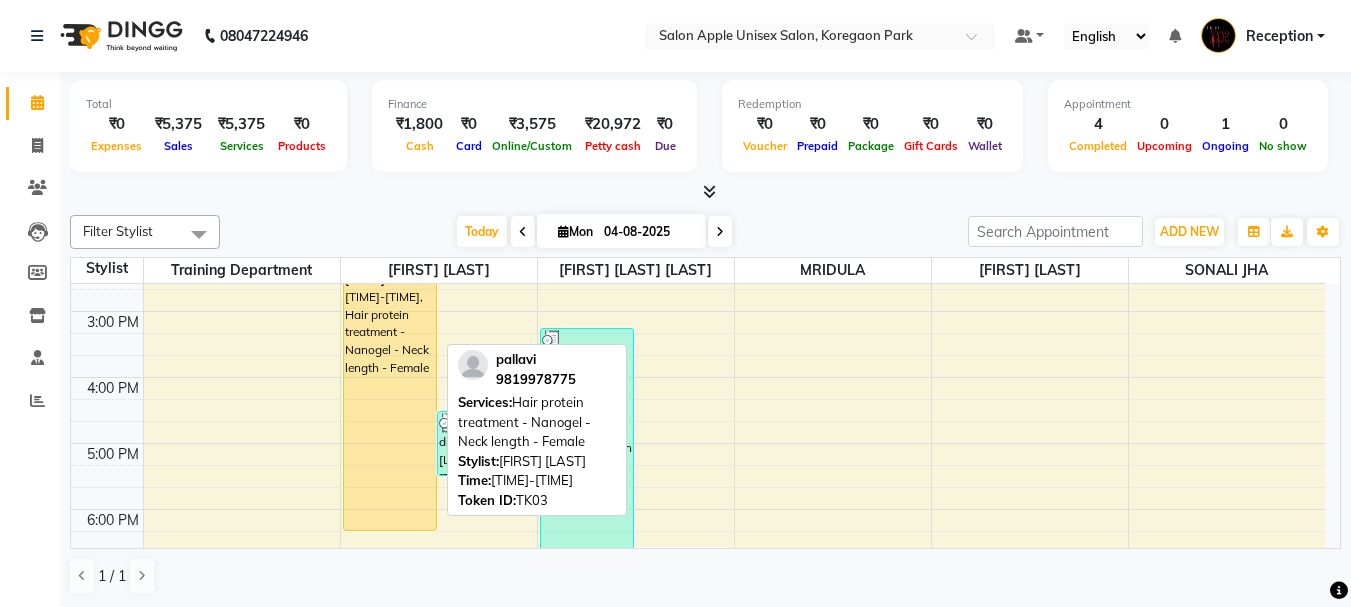 click on "[FIRST], TK03, [TIME]-[TIME], Hair protein treatment - Nanogel - Neck length - Female" at bounding box center [390, 399] 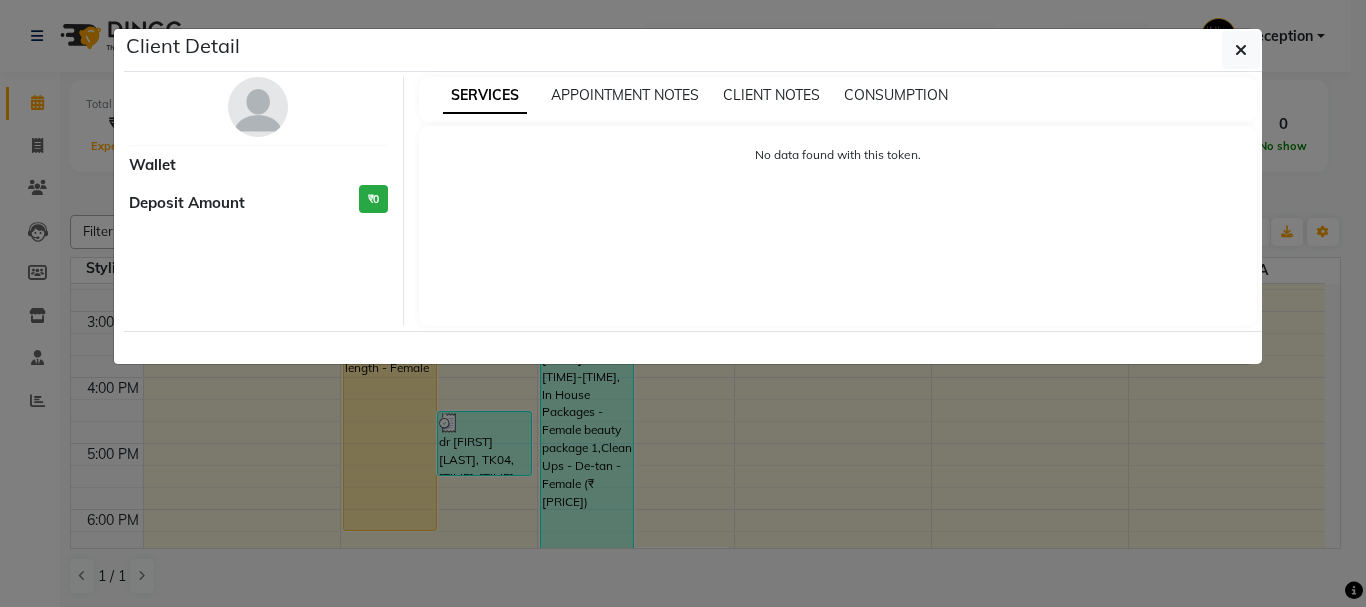 select on "1" 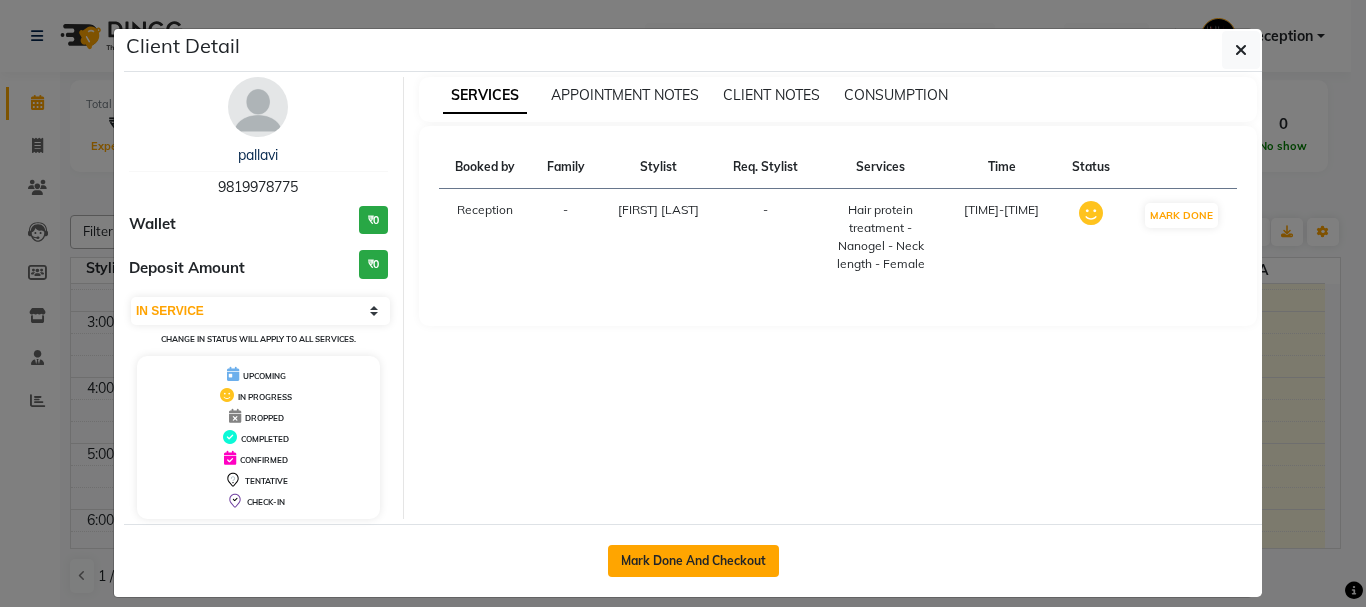 click on "Mark Done And Checkout" 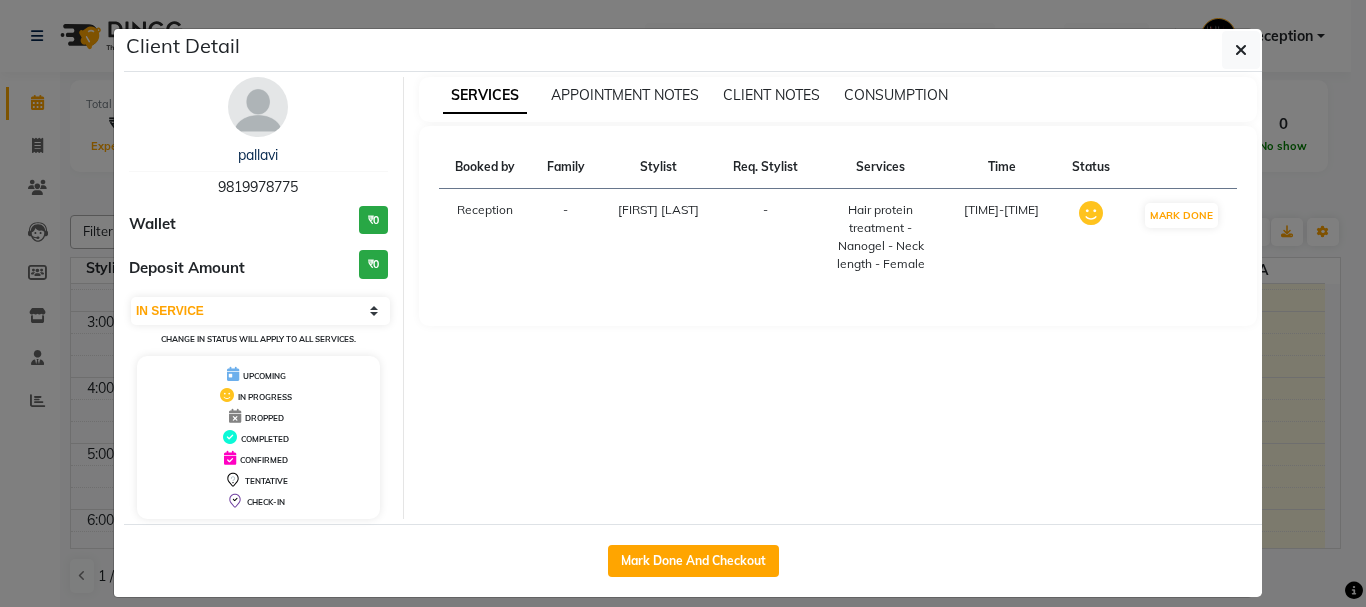select on "92" 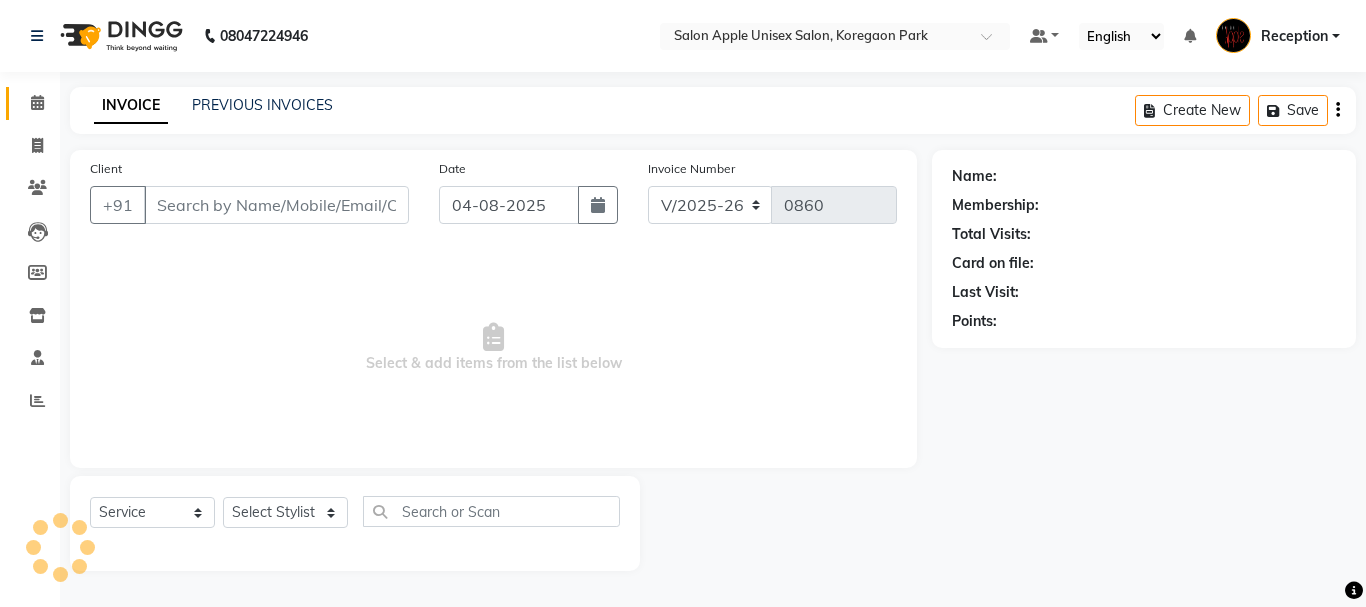 type on "9819978775" 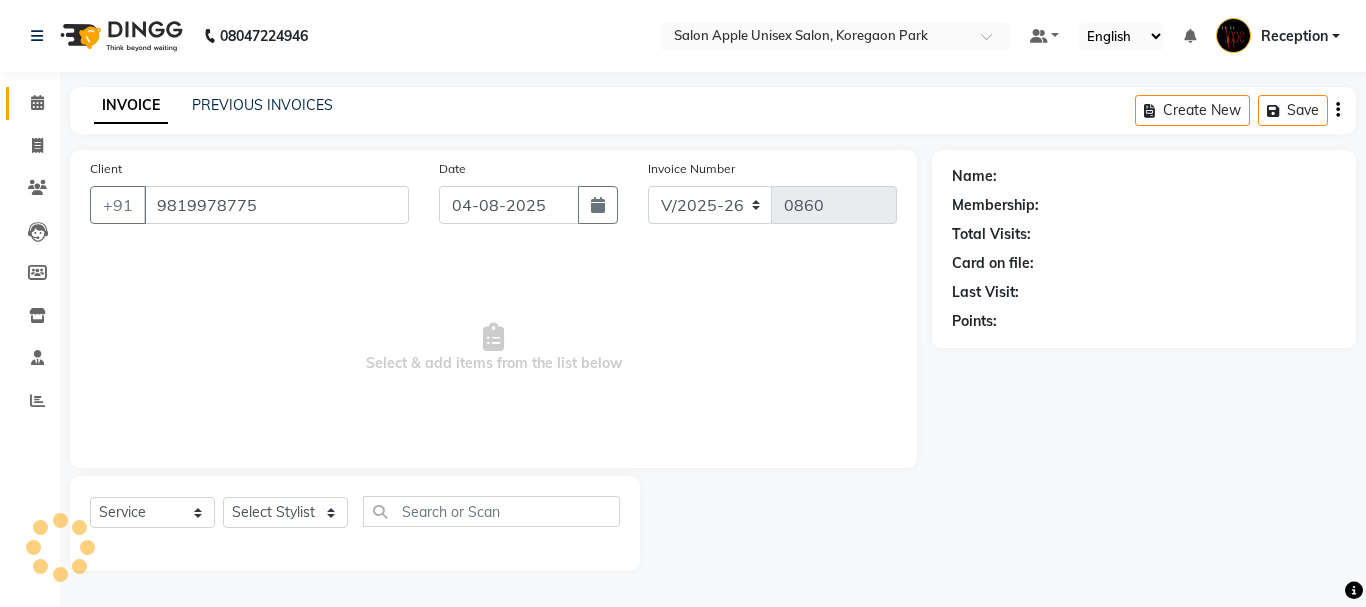 select on "[NUMBER]" 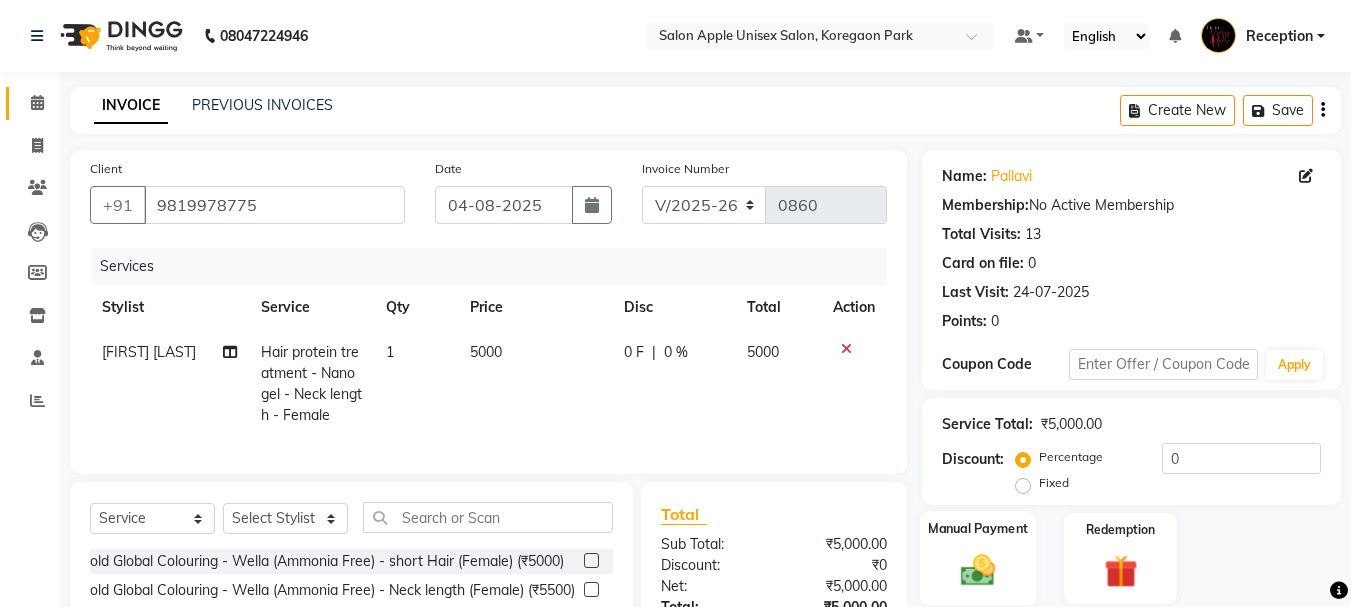 scroll, scrollTop: 215, scrollLeft: 0, axis: vertical 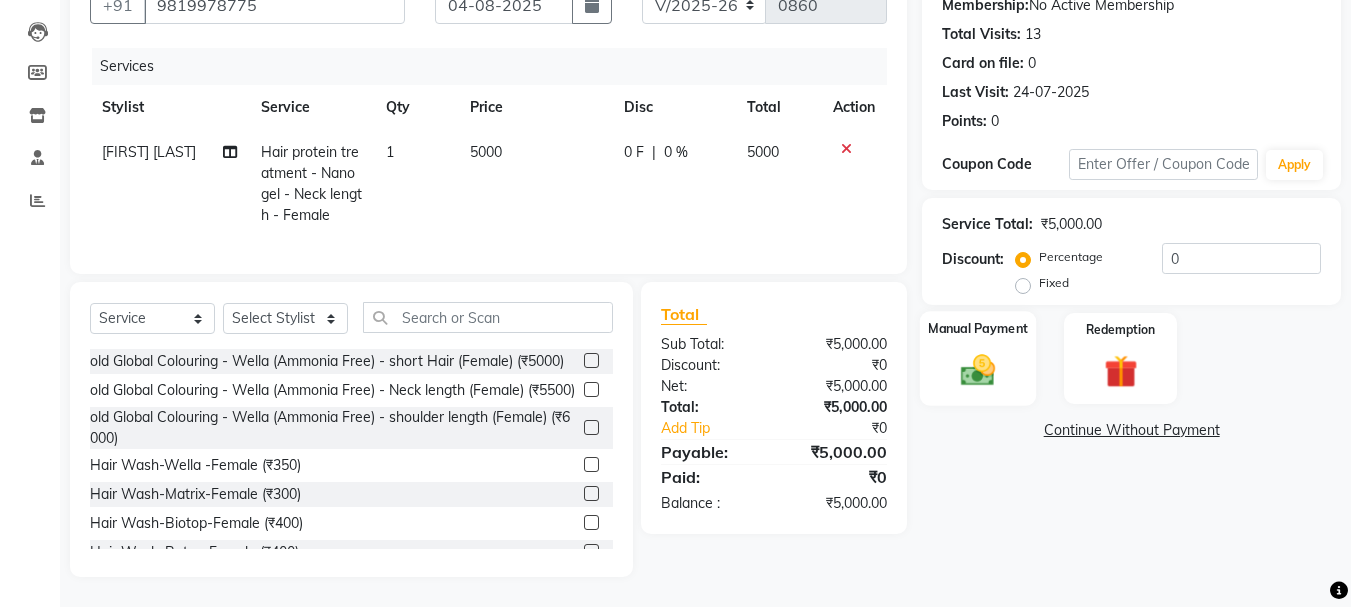 click on "Manual Payment" 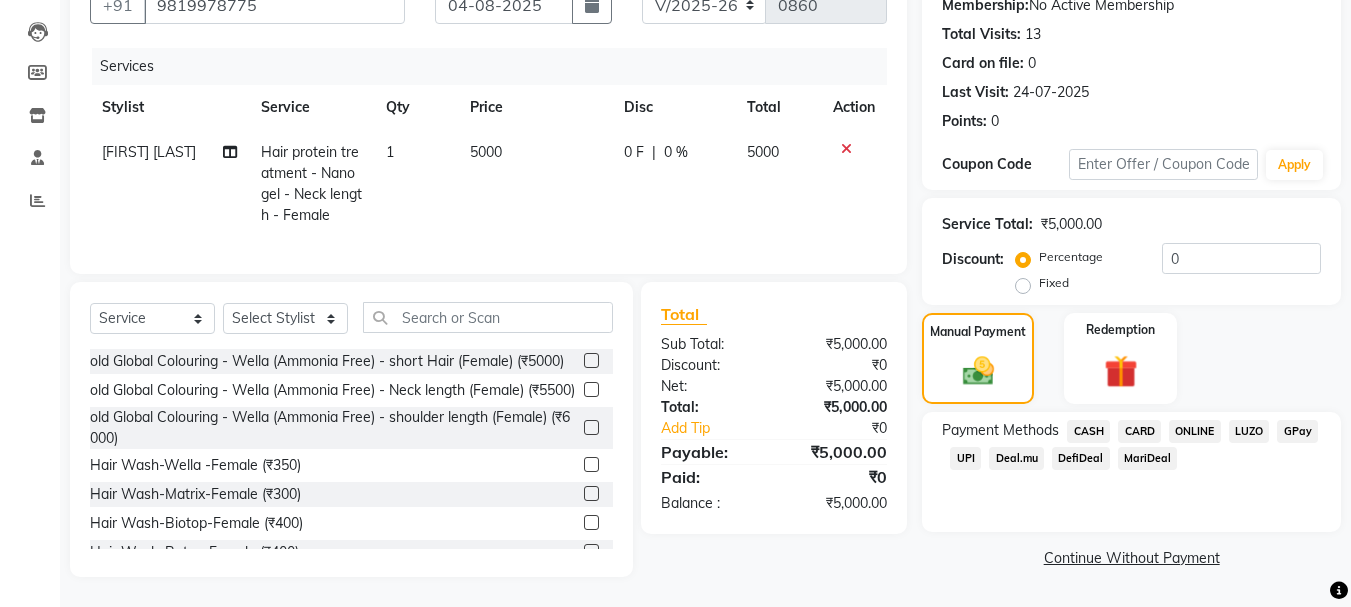 click on "CARD" 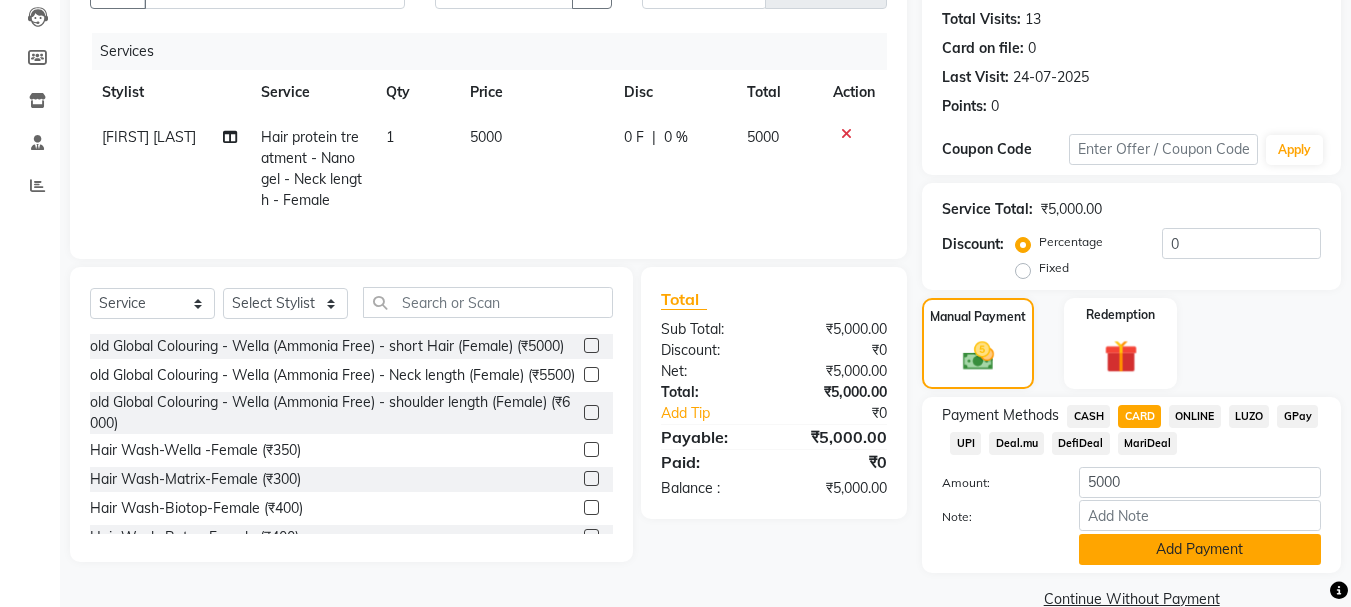 click on "Add Payment" 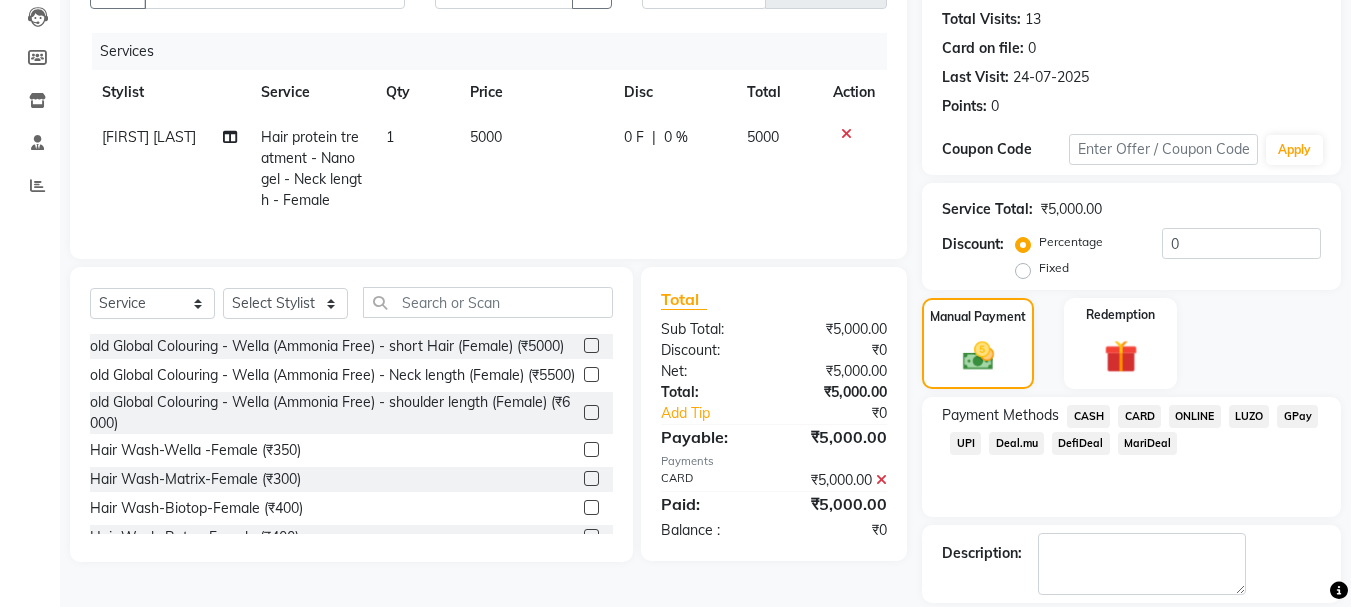 scroll, scrollTop: 309, scrollLeft: 0, axis: vertical 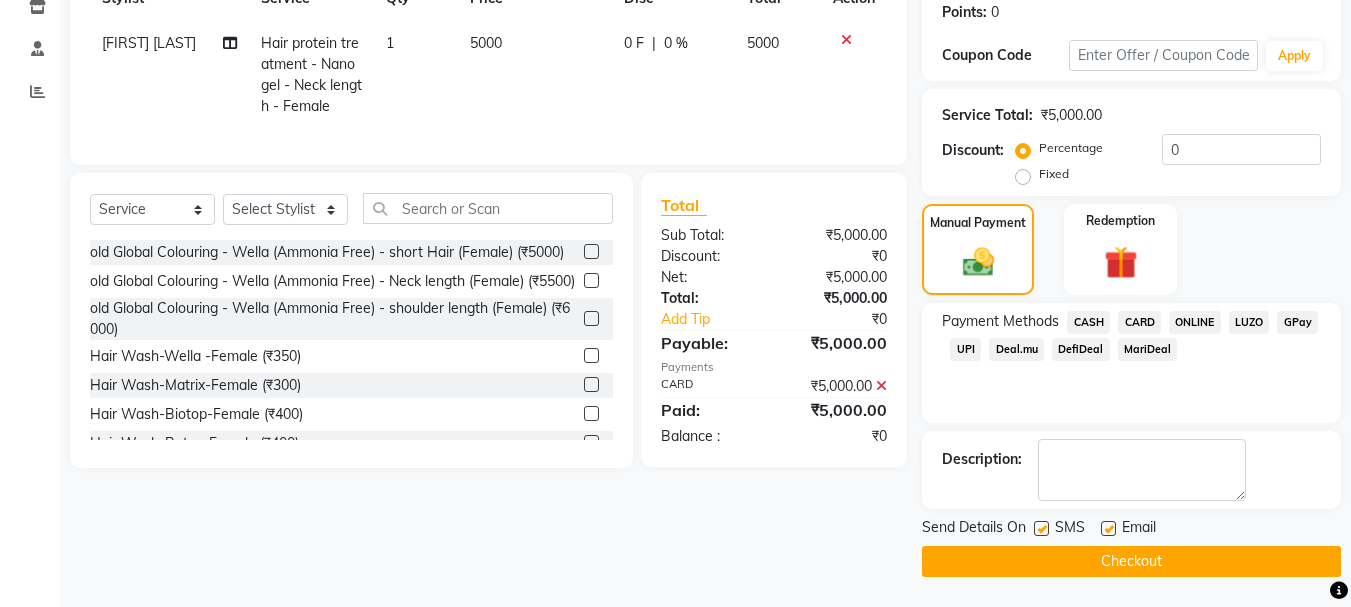 click on "Checkout" 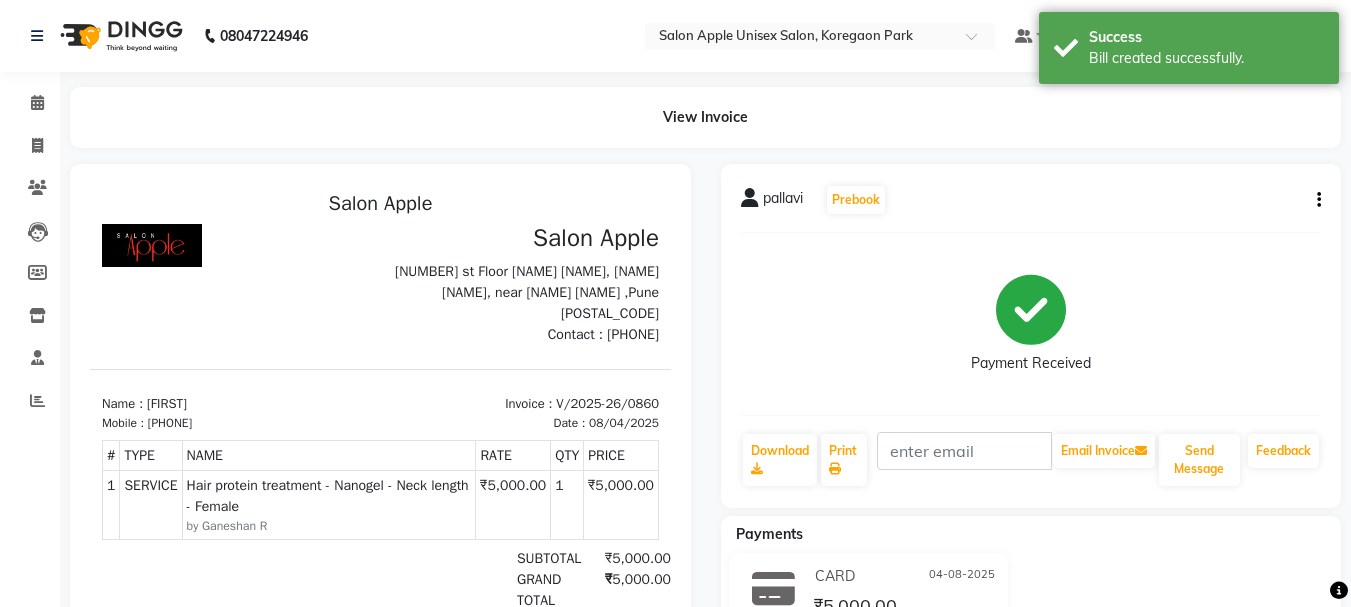 scroll, scrollTop: 0, scrollLeft: 0, axis: both 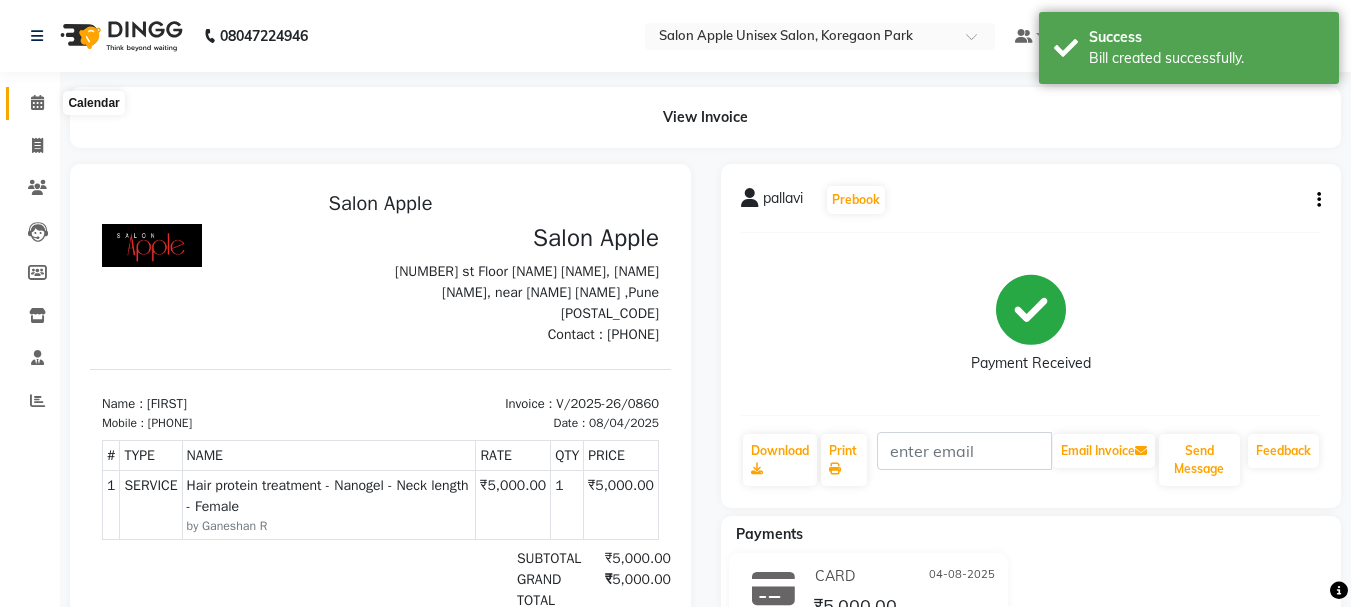 click 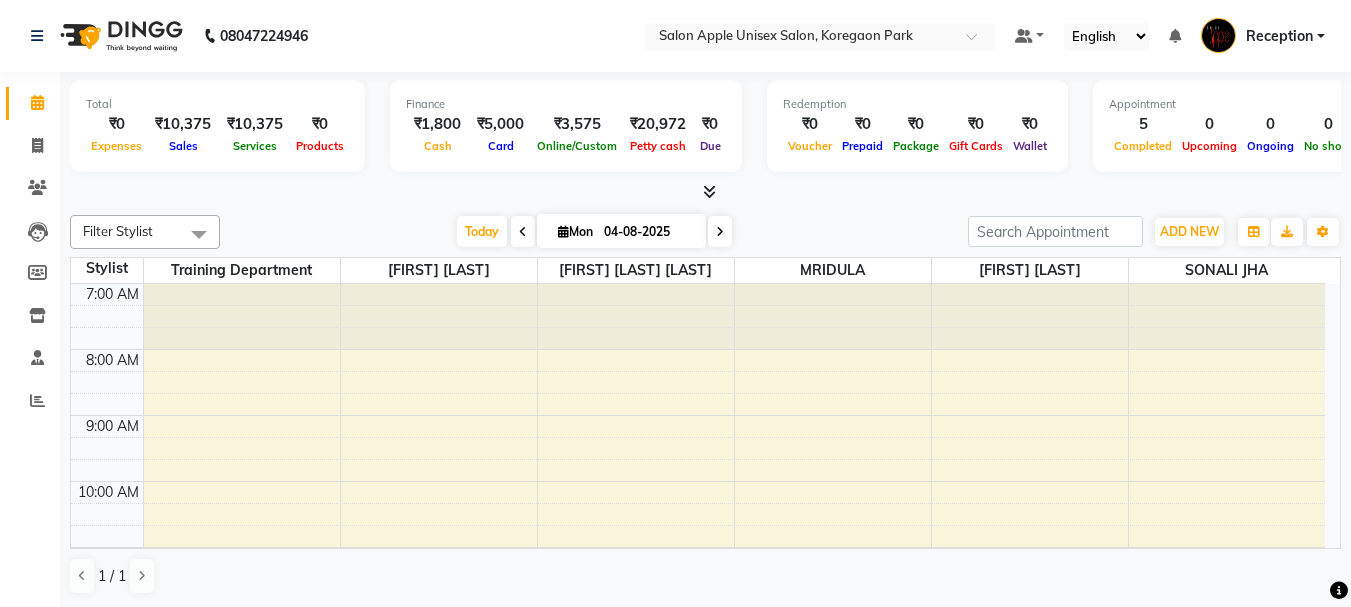 click at bounding box center [709, 191] 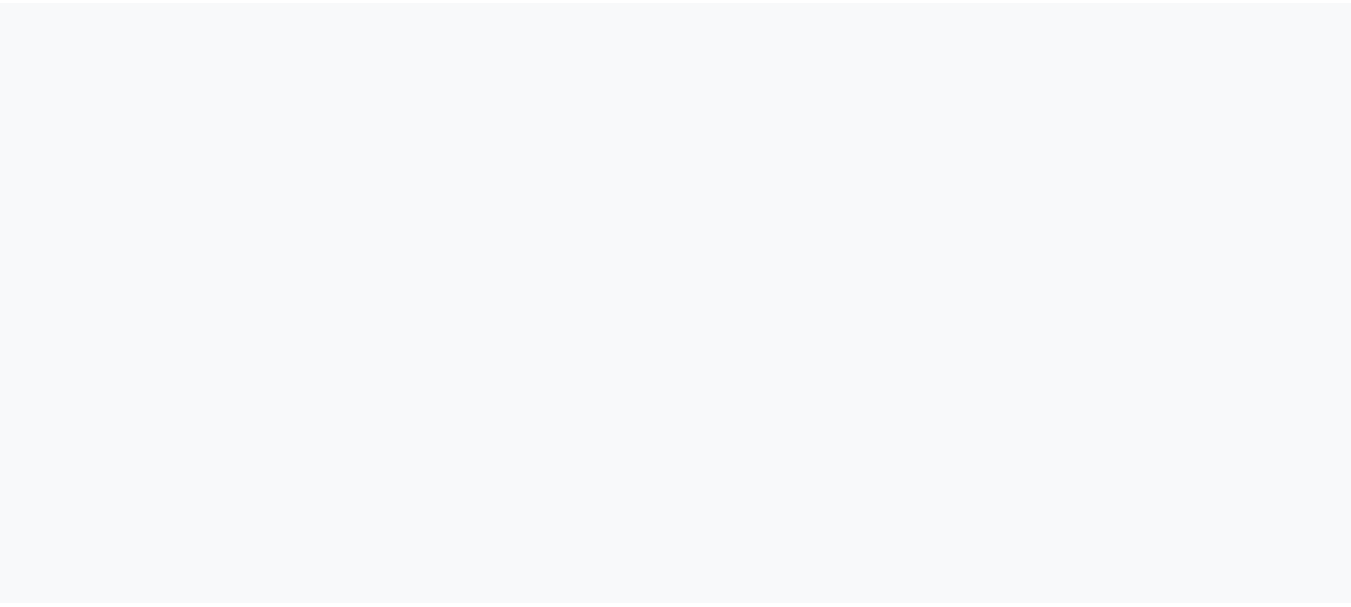 scroll, scrollTop: 0, scrollLeft: 0, axis: both 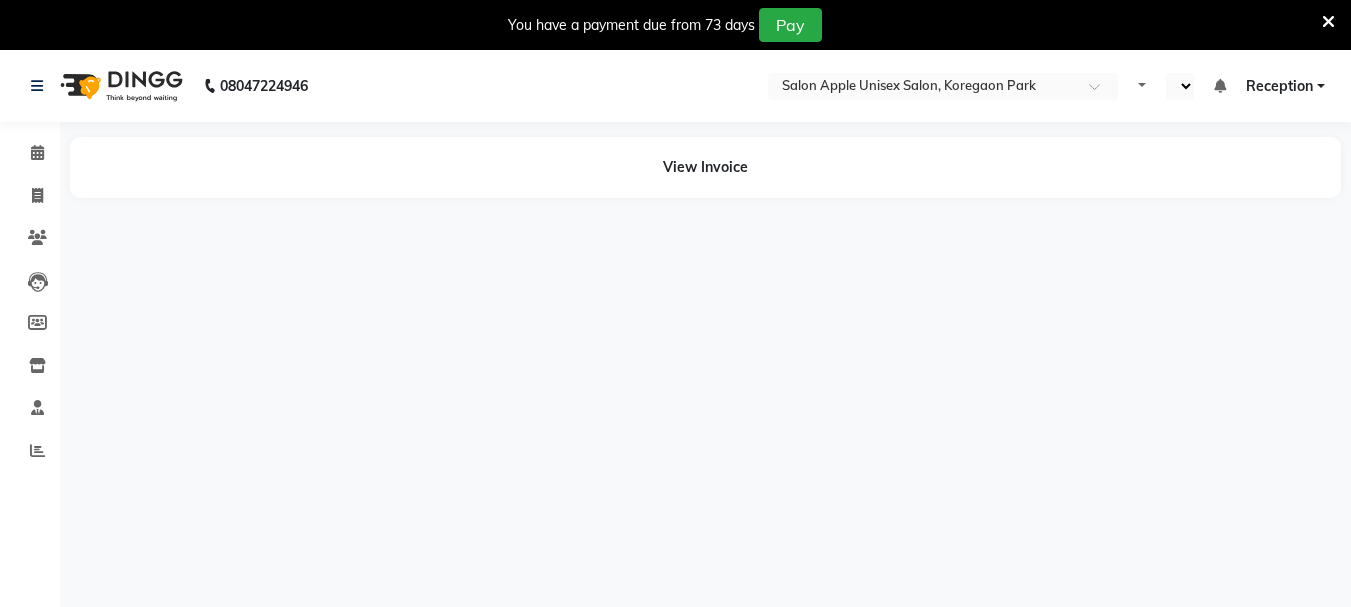 select on "en" 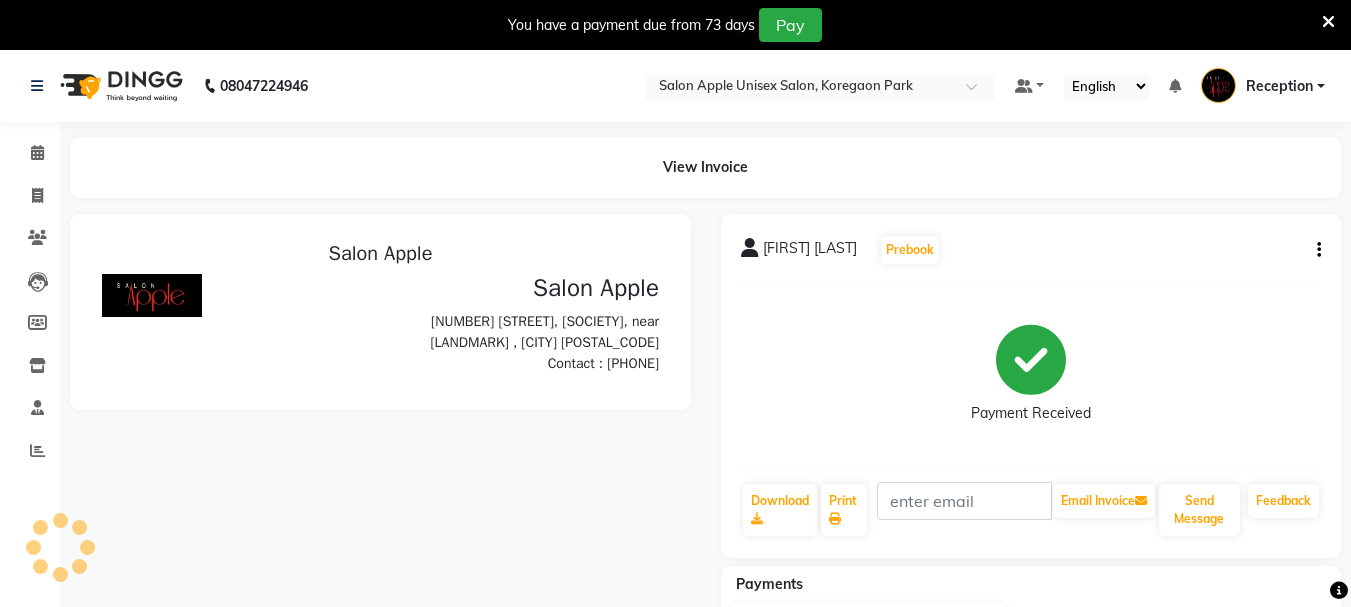 scroll, scrollTop: 0, scrollLeft: 0, axis: both 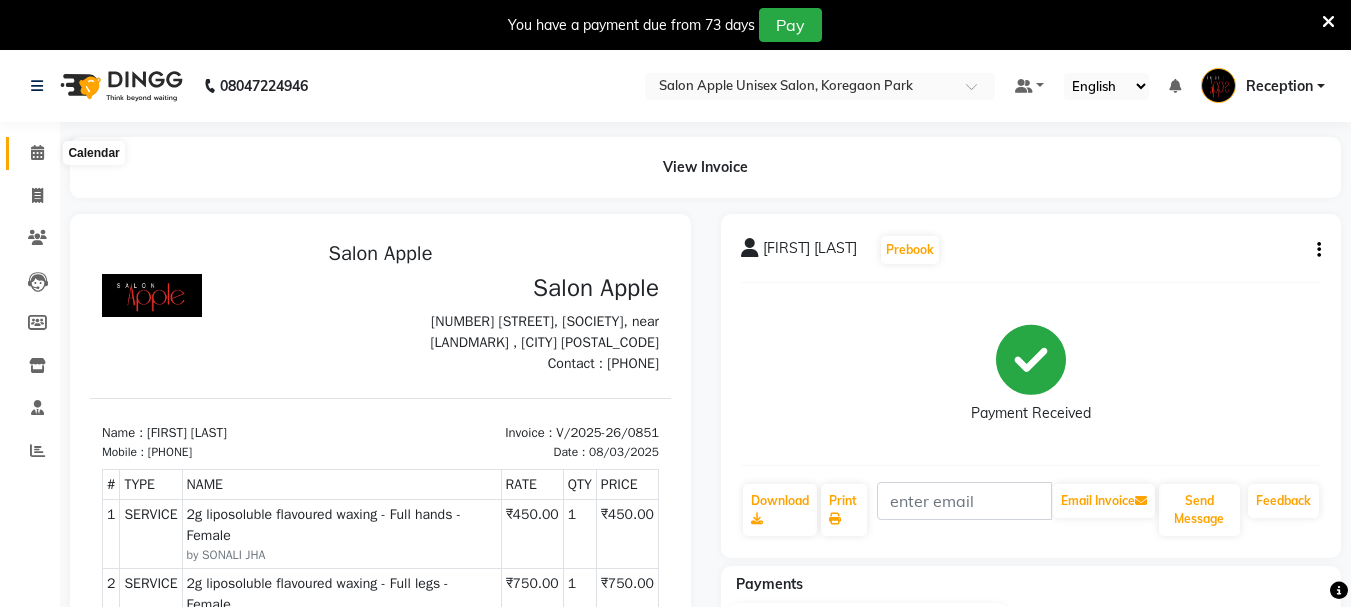 click 